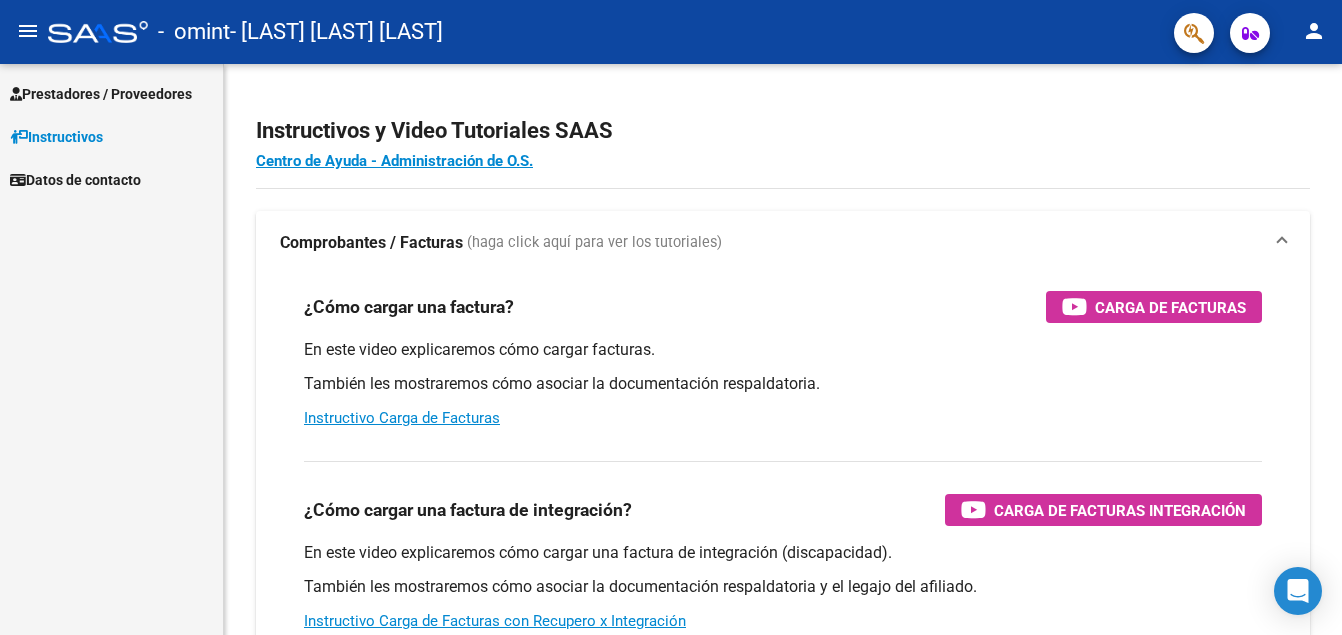 scroll, scrollTop: 0, scrollLeft: 0, axis: both 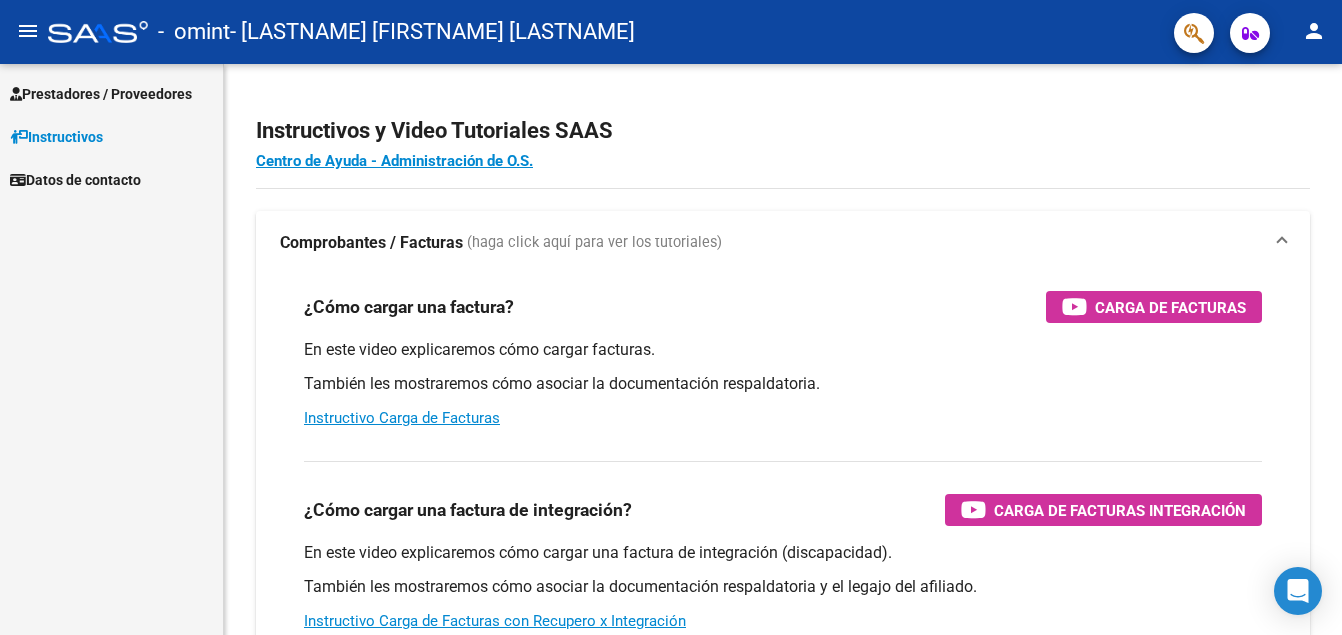 click on "Prestadores / Proveedores" at bounding box center [101, 94] 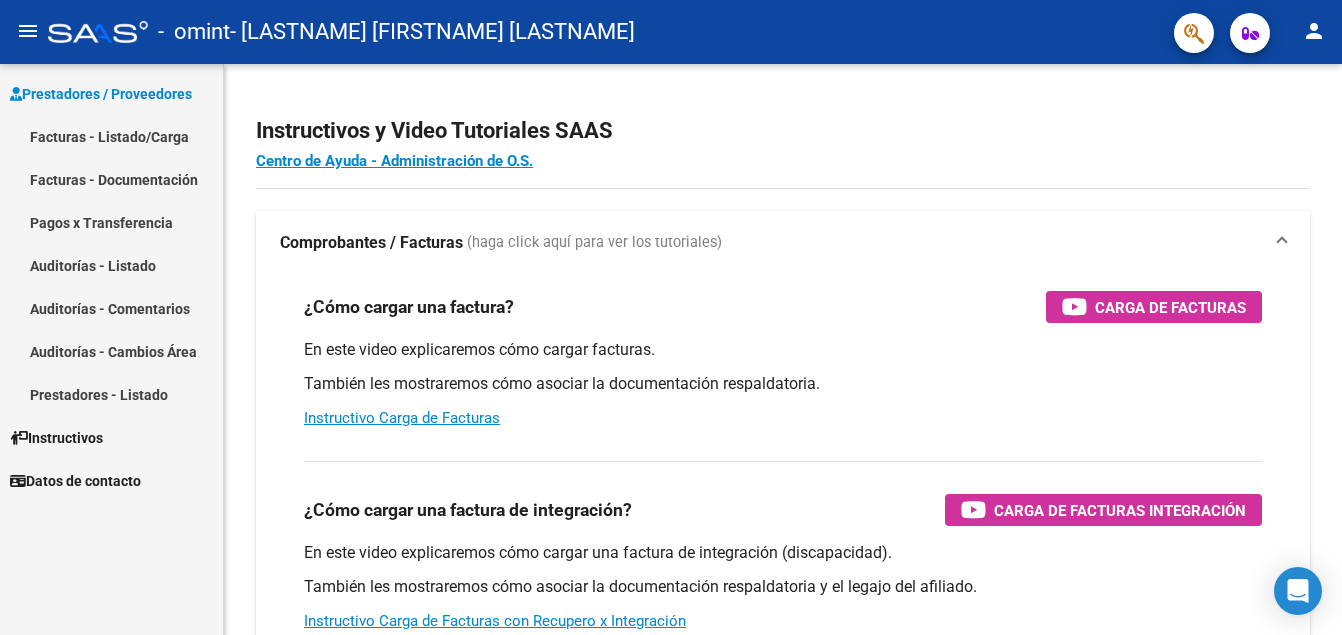 click on "Facturas - Listado/Carga" at bounding box center (111, 136) 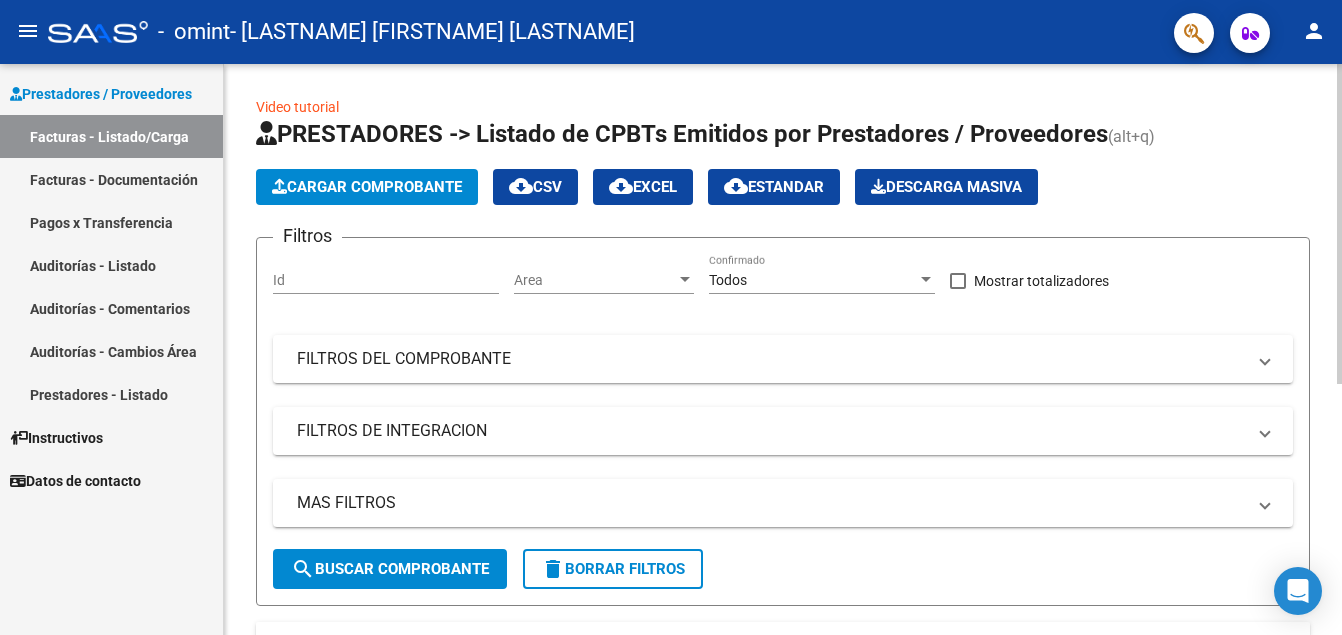 click on "Cargar Comprobante" 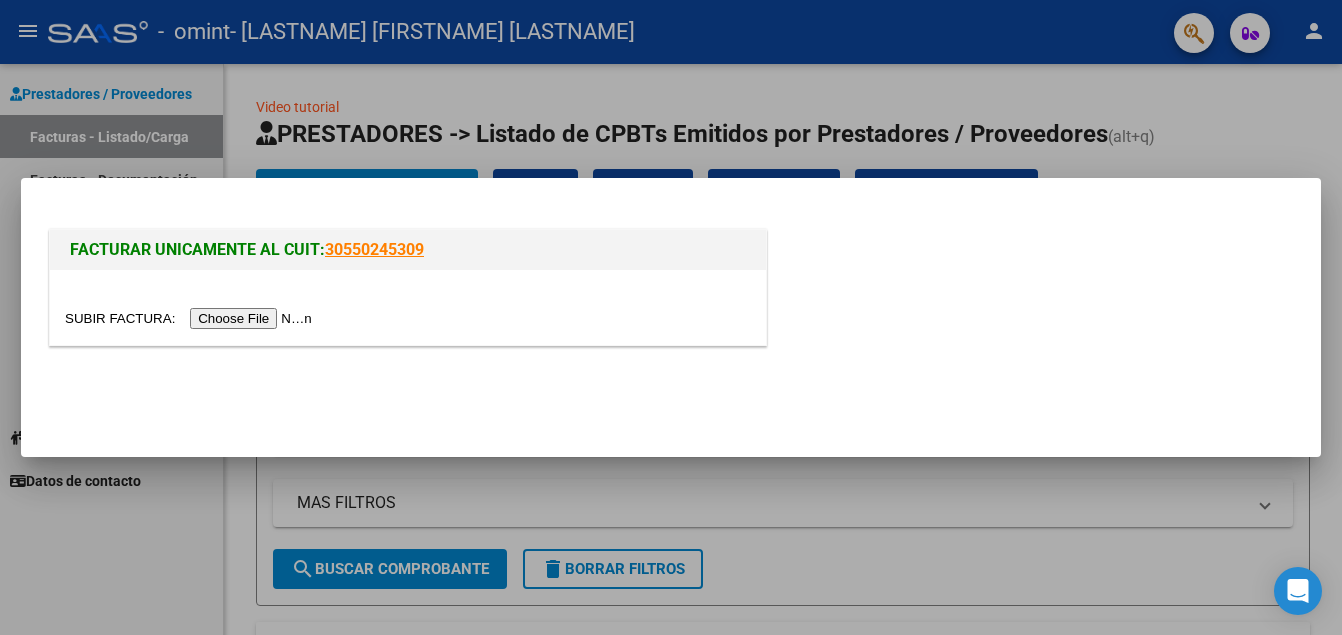 click at bounding box center (191, 318) 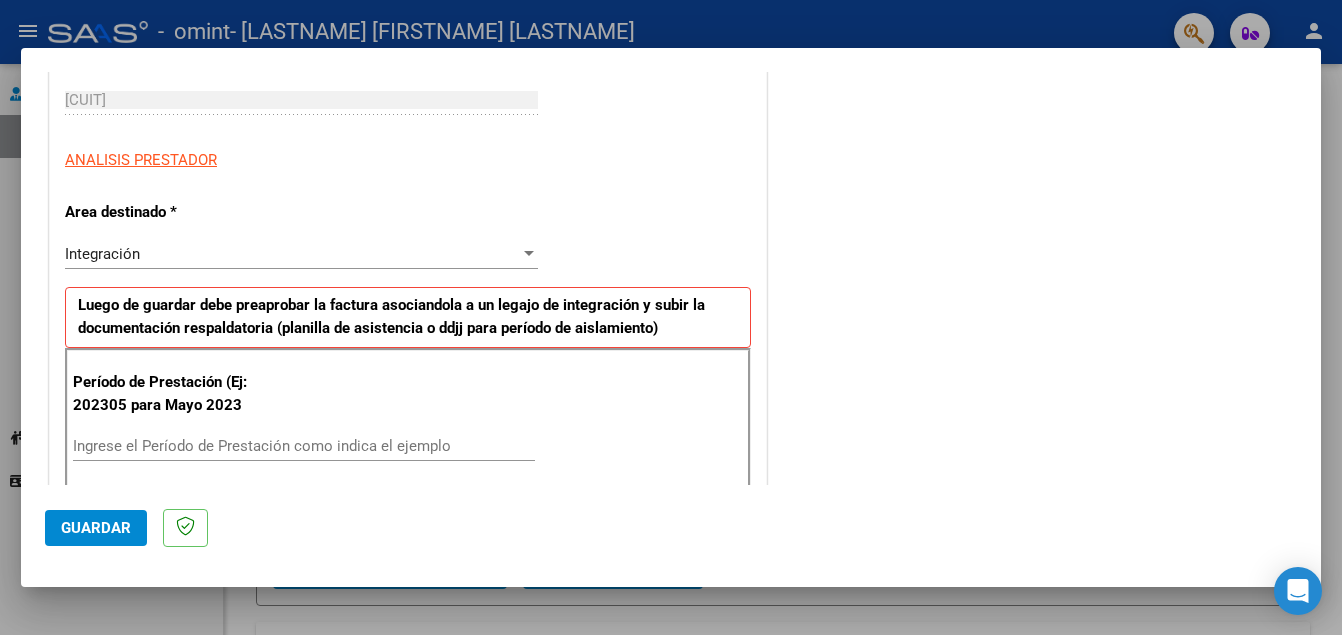 scroll, scrollTop: 324, scrollLeft: 0, axis: vertical 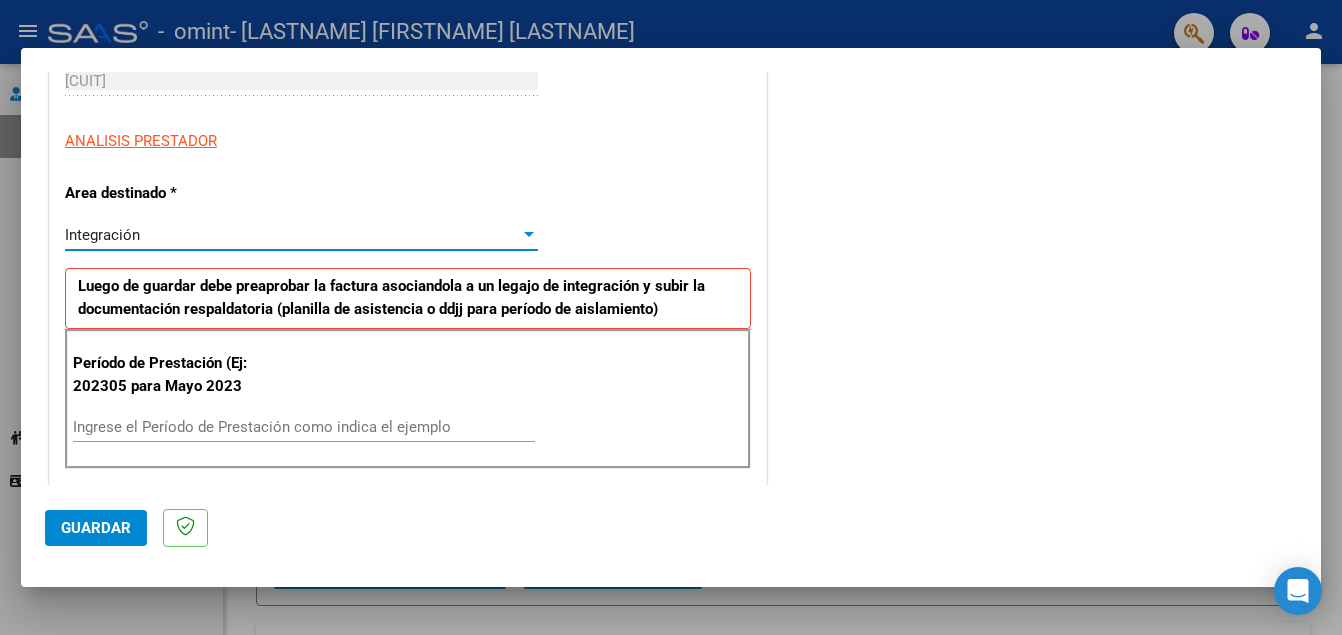 click on "Integración" at bounding box center (292, 235) 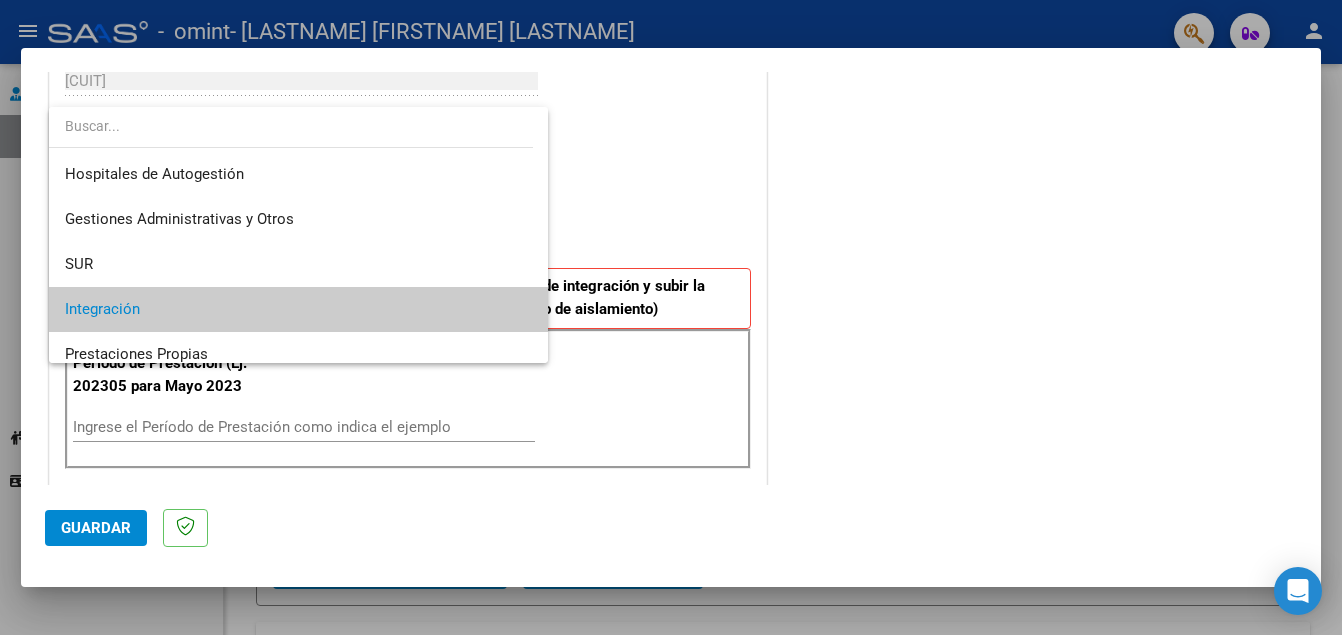 scroll, scrollTop: 75, scrollLeft: 0, axis: vertical 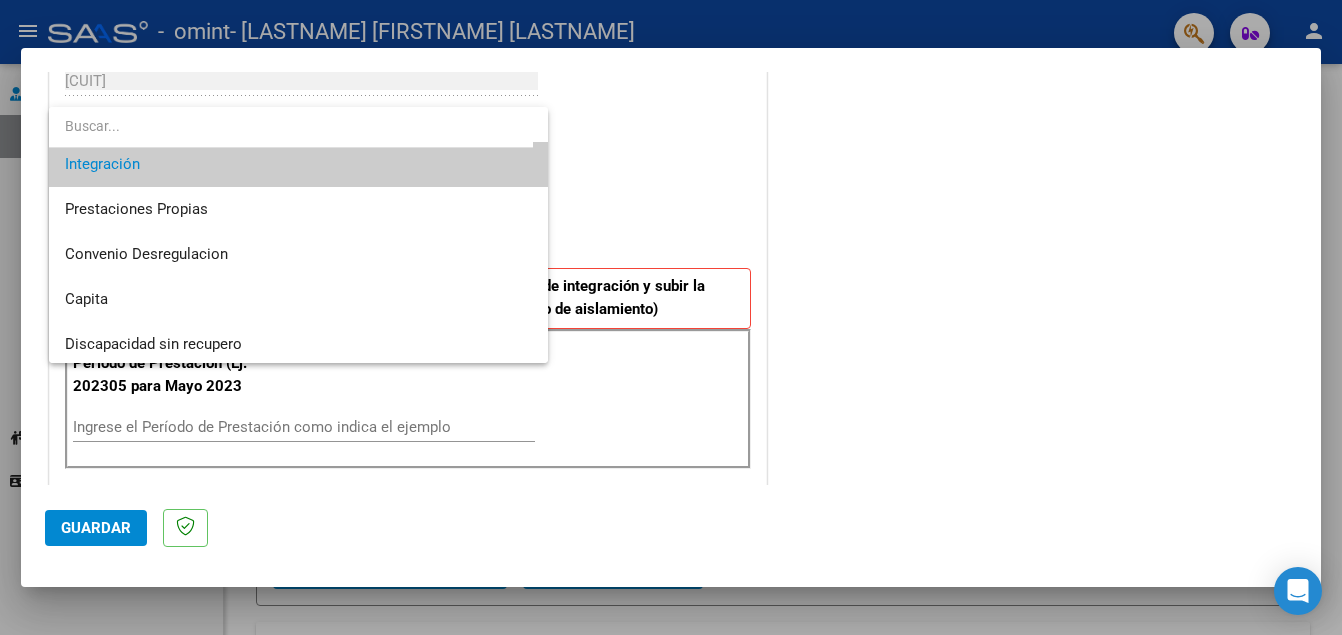 click on "Integración" at bounding box center (298, 164) 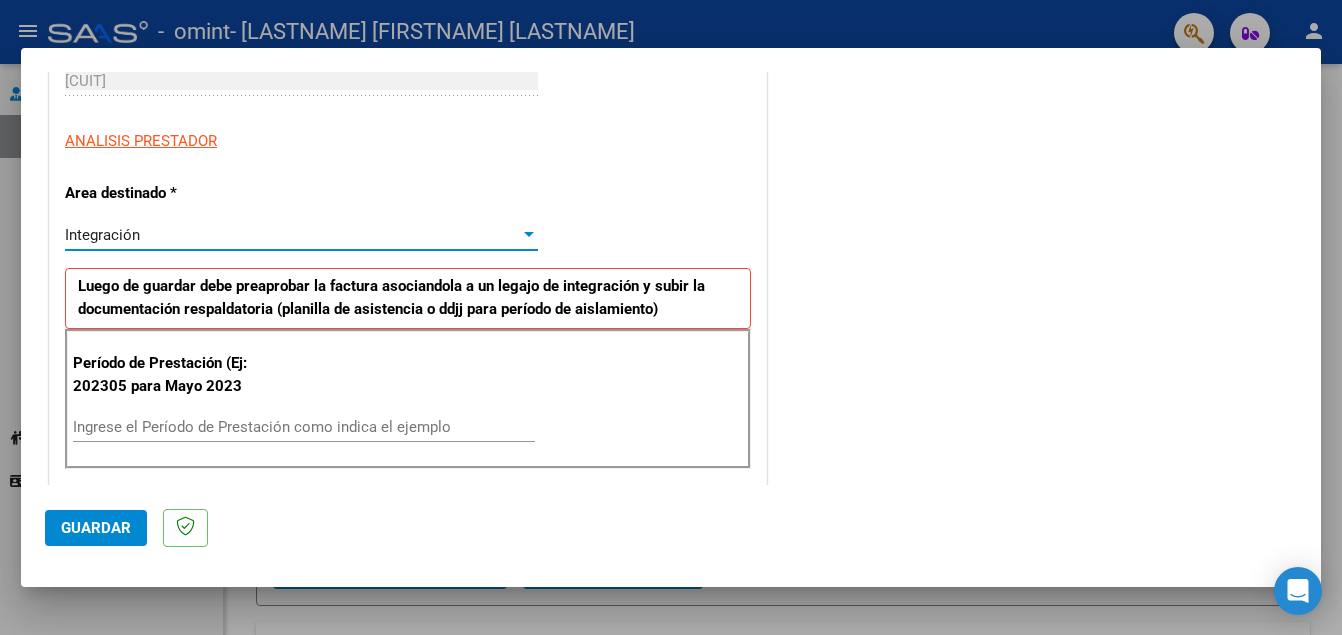 click on "Ingrese el Período de Prestación como indica el ejemplo" at bounding box center [304, 427] 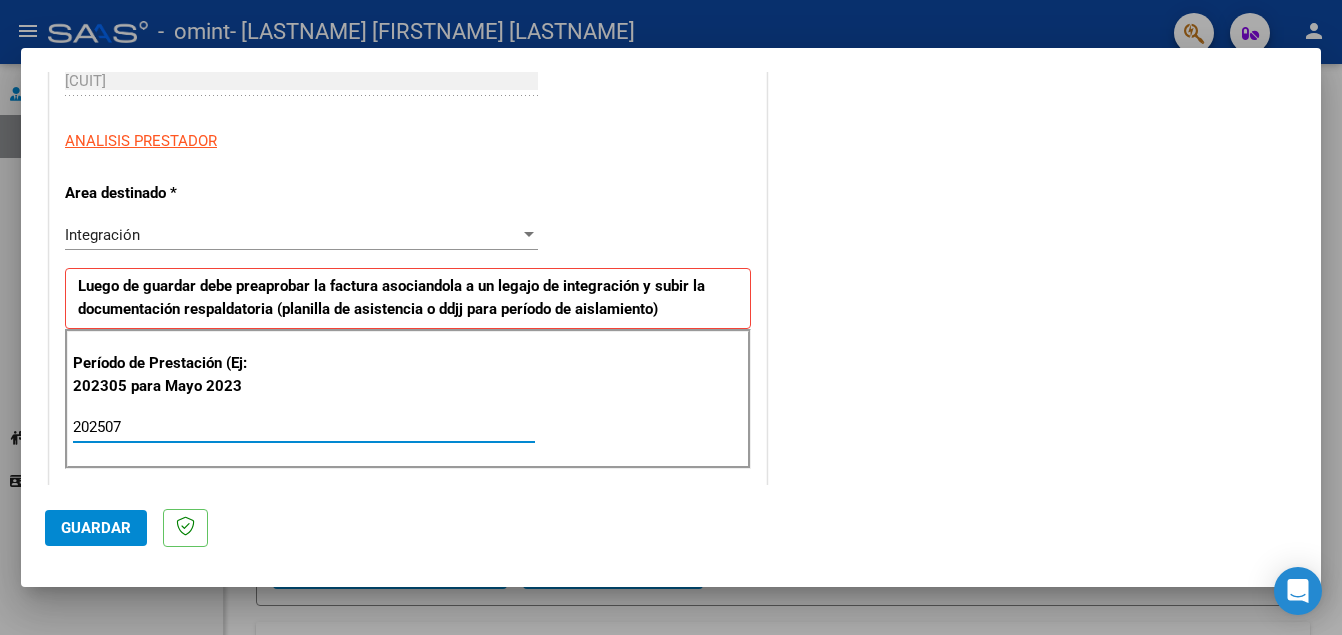 type on "202507" 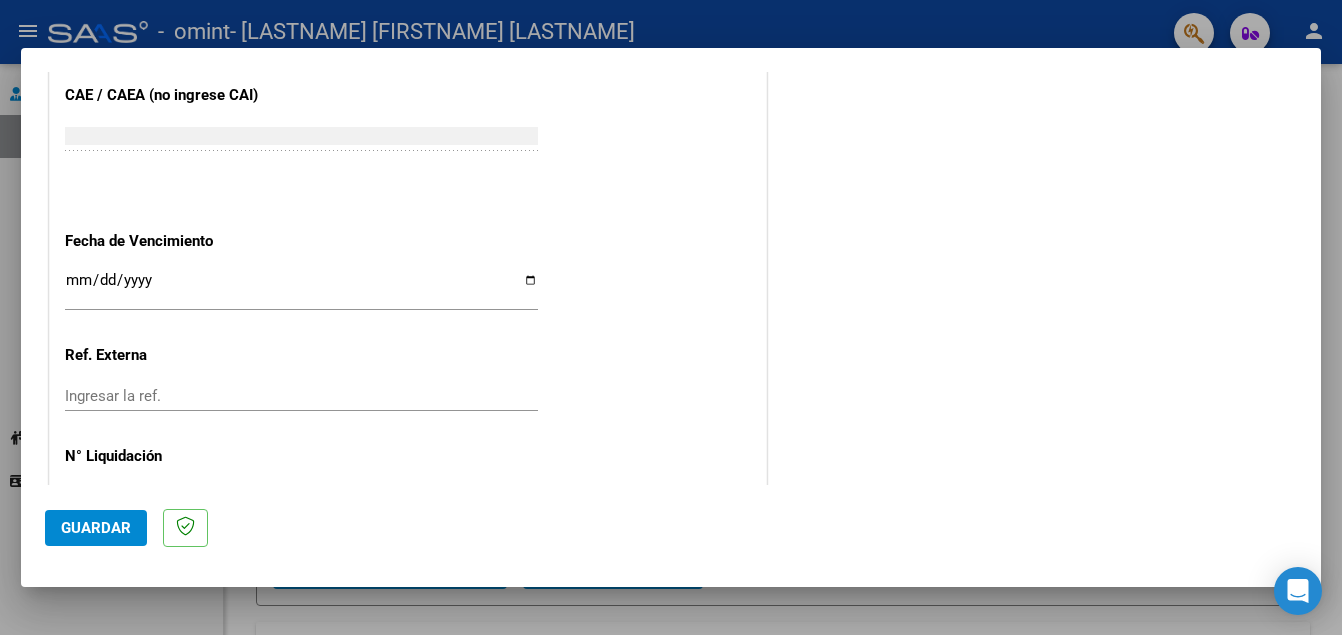 scroll, scrollTop: 1248, scrollLeft: 0, axis: vertical 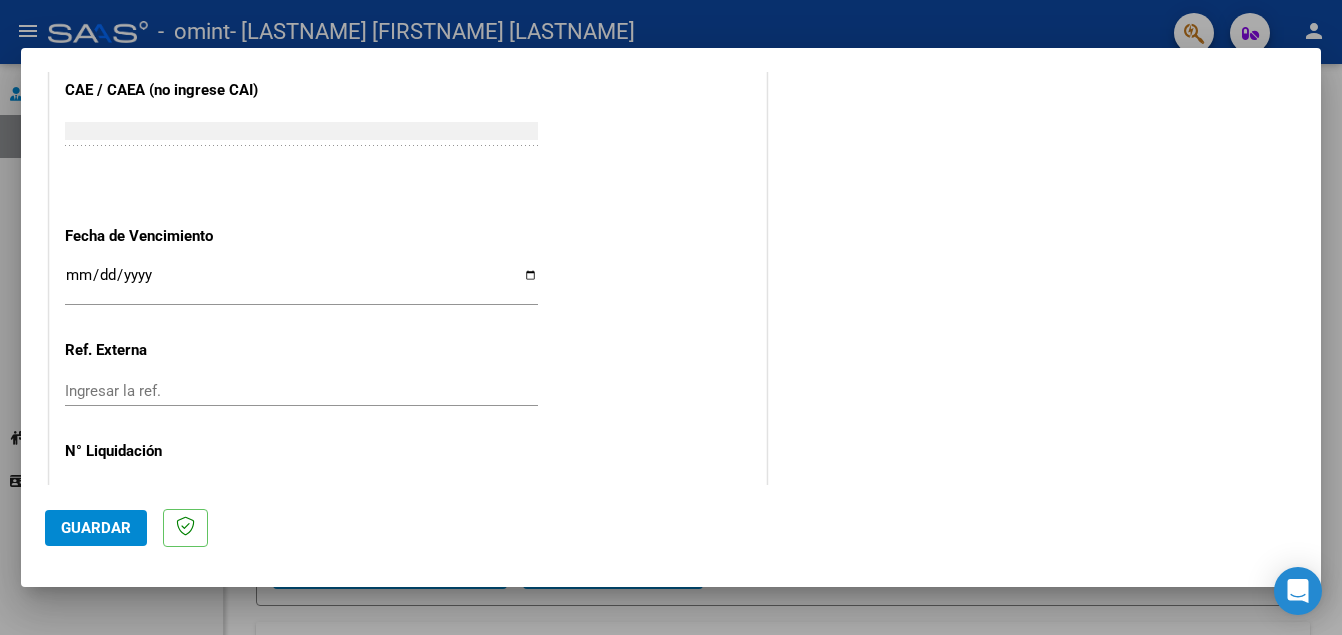 click on "Ingresar la fecha" at bounding box center (301, 283) 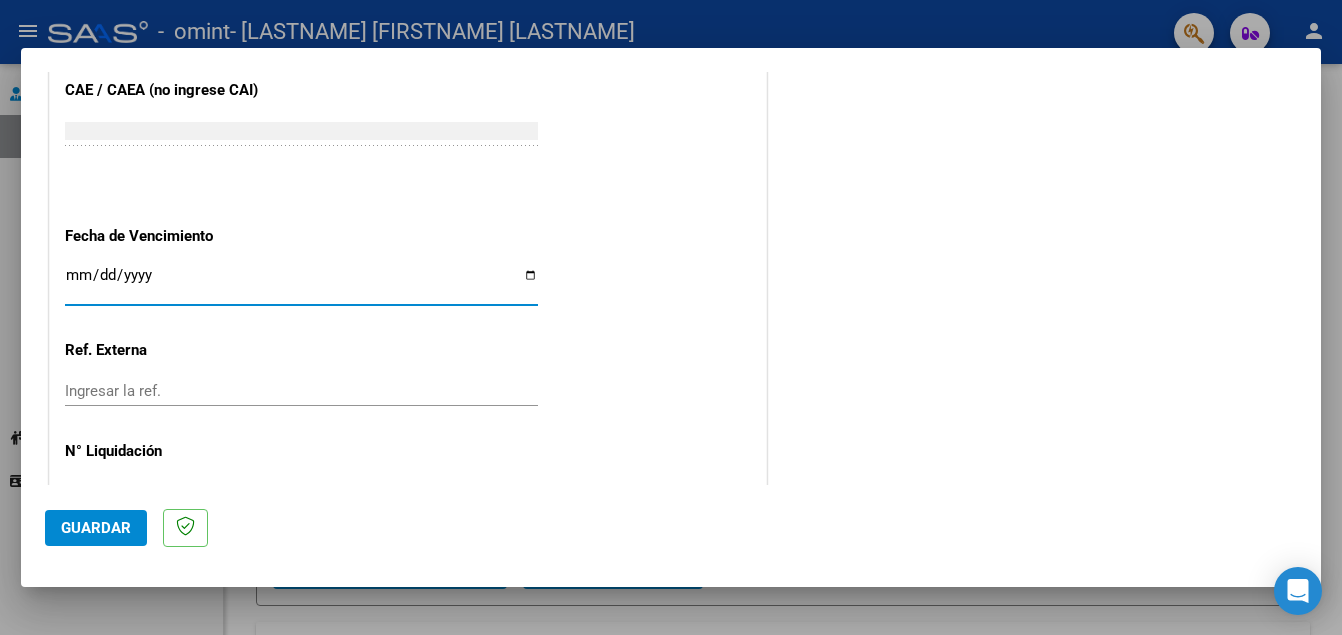 click on "Ingresar la fecha" at bounding box center [301, 283] 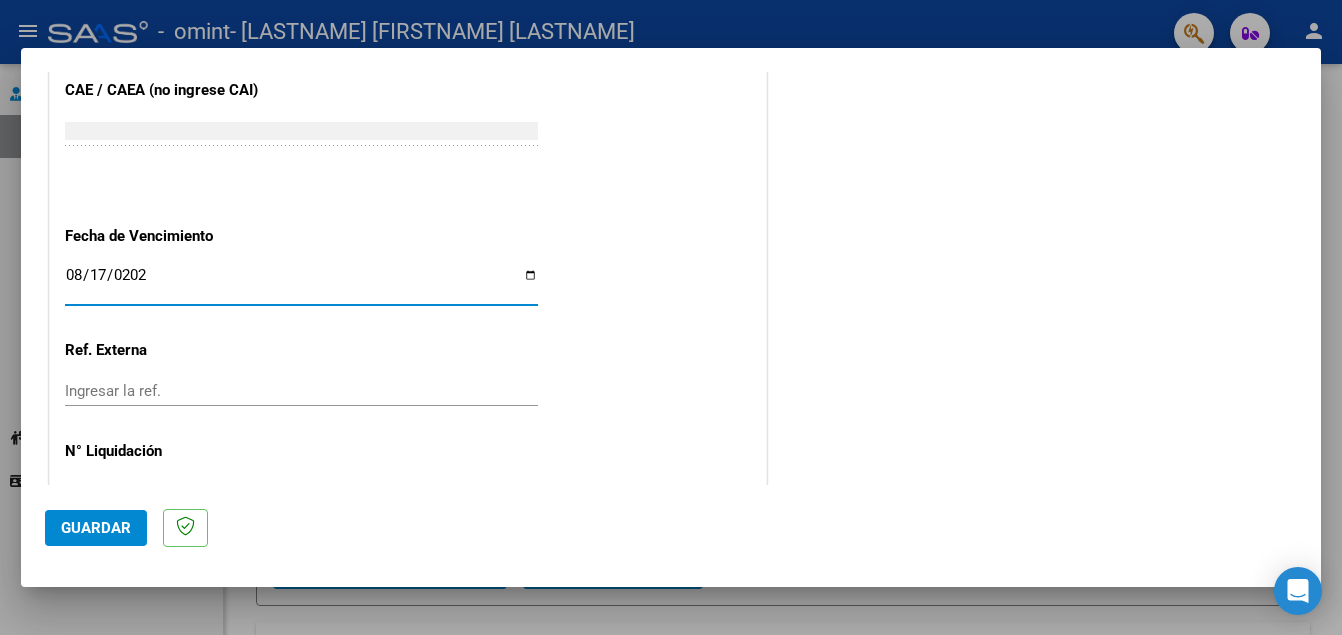 type on "2025-08-17" 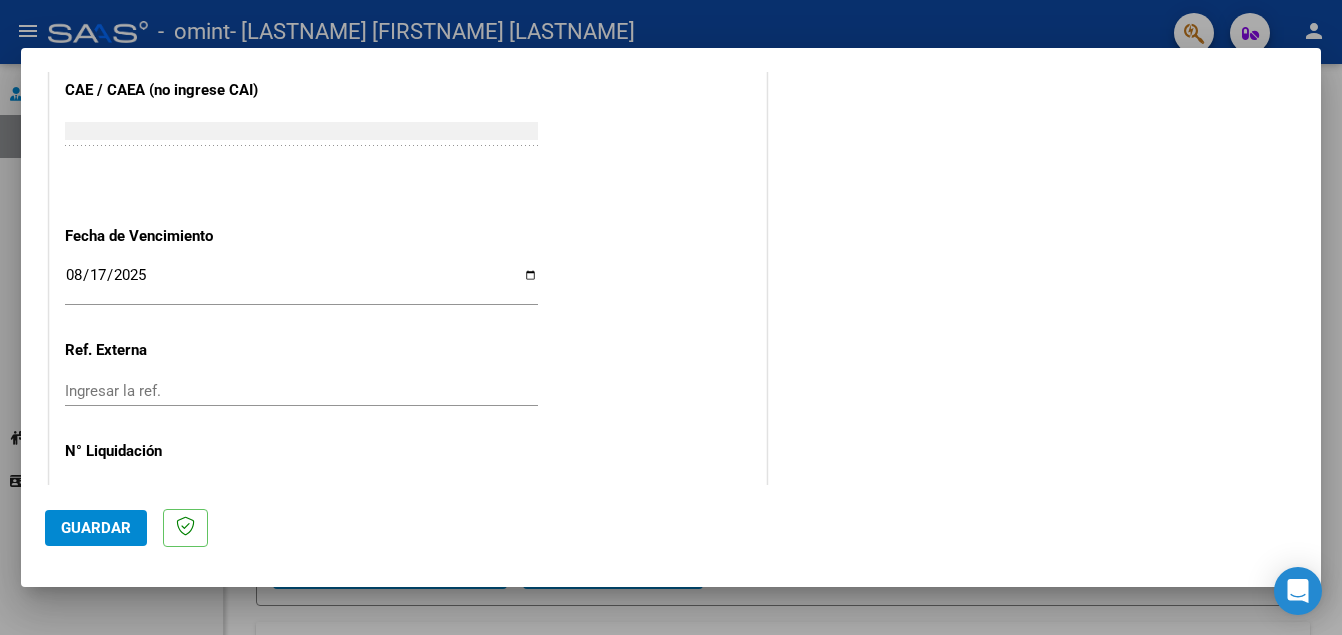 scroll, scrollTop: 1309, scrollLeft: 0, axis: vertical 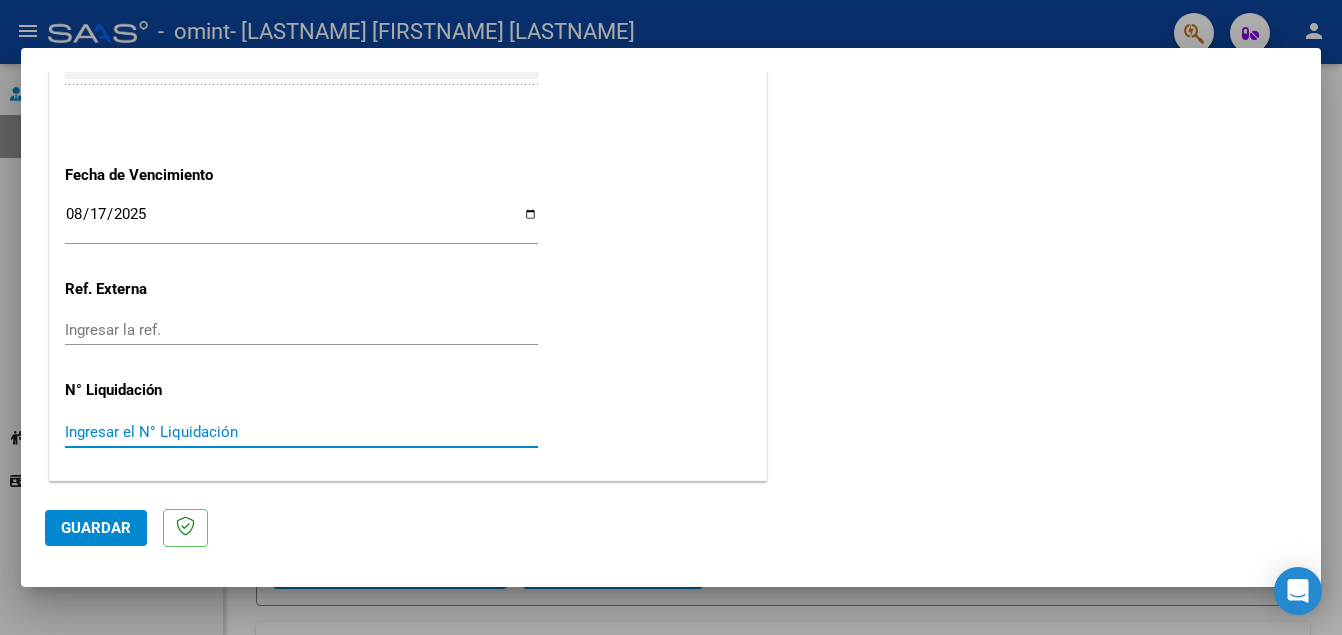 click on "Ingresar el N° Liquidación" at bounding box center (301, 432) 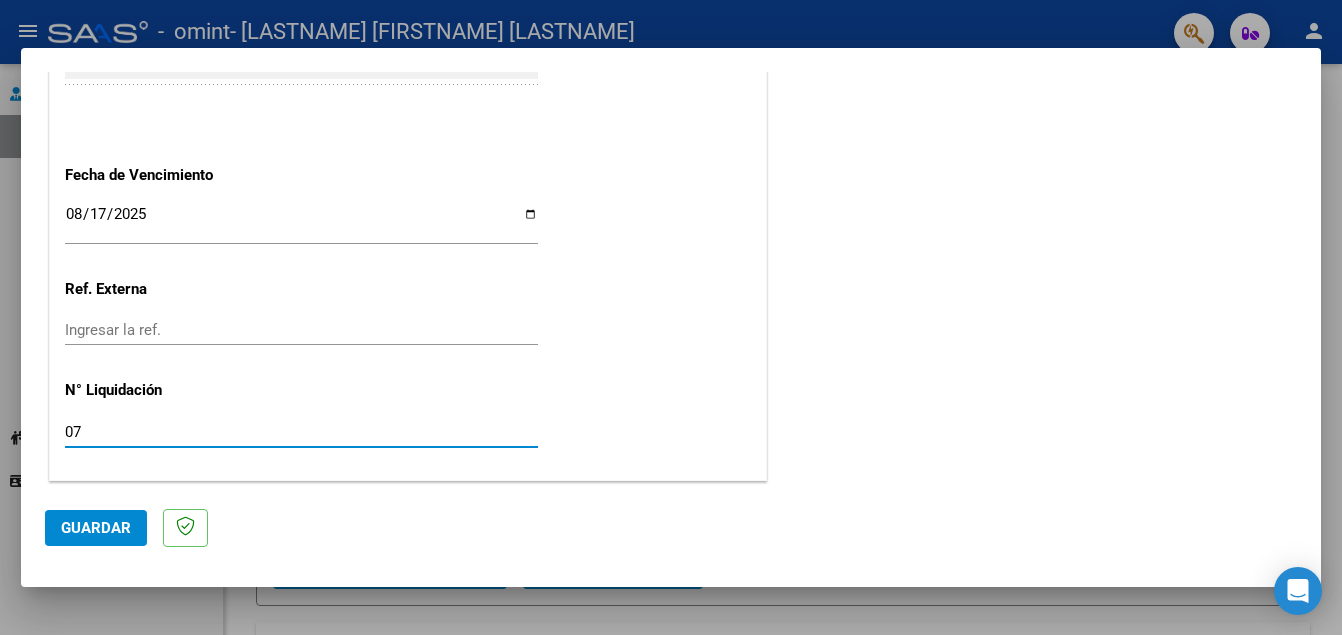 type on "0" 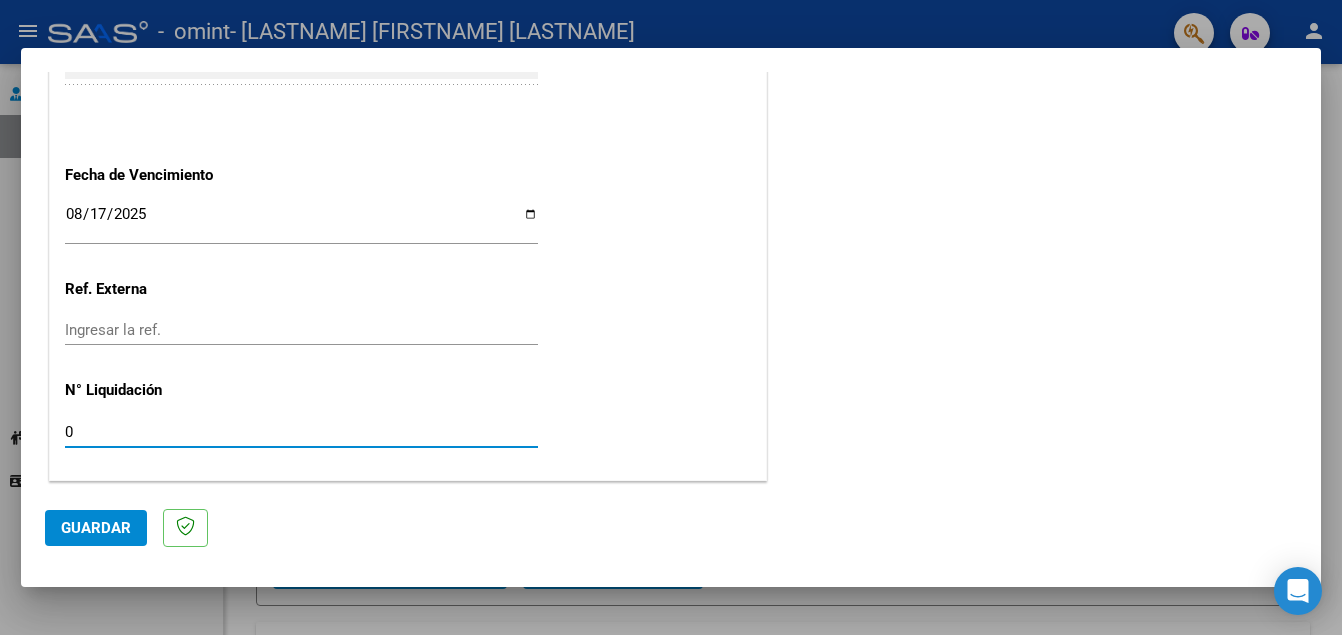 type 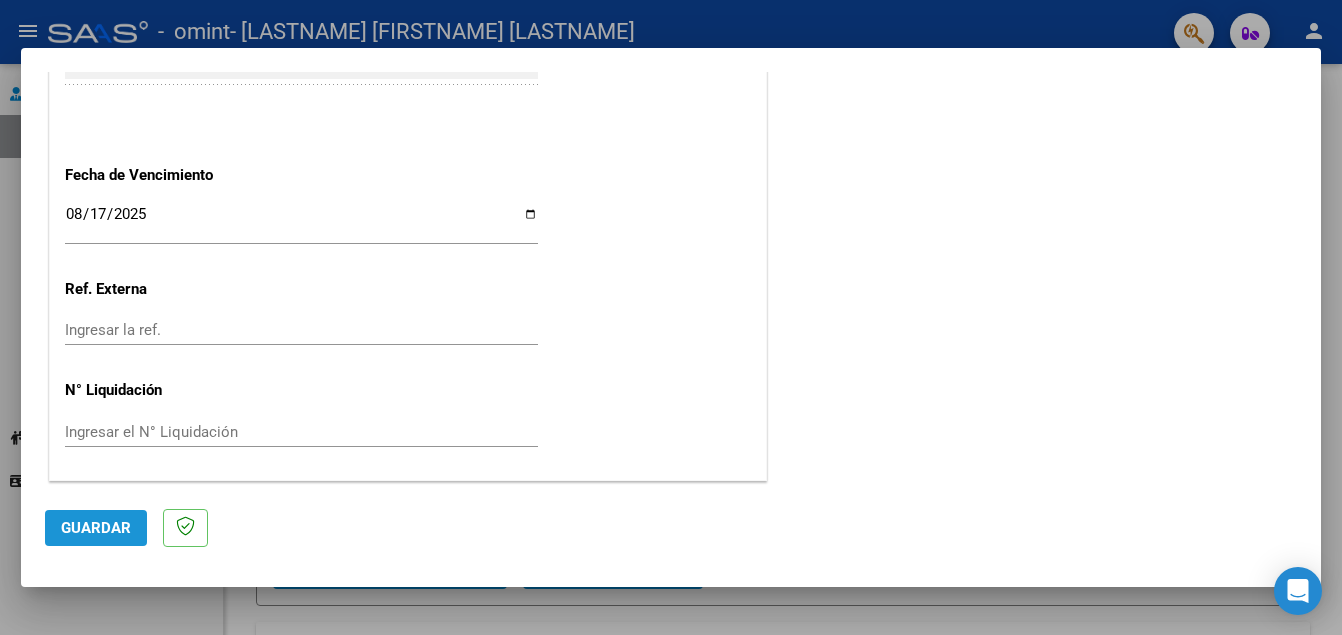 click on "Guardar" 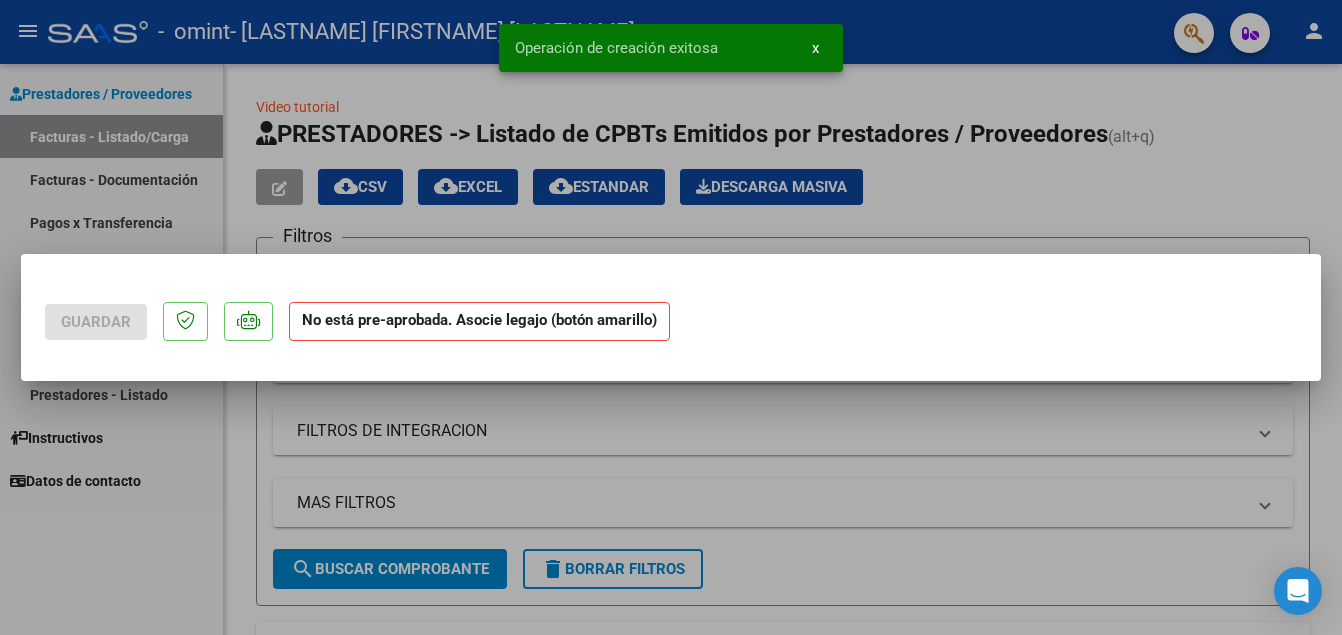 scroll, scrollTop: 0, scrollLeft: 0, axis: both 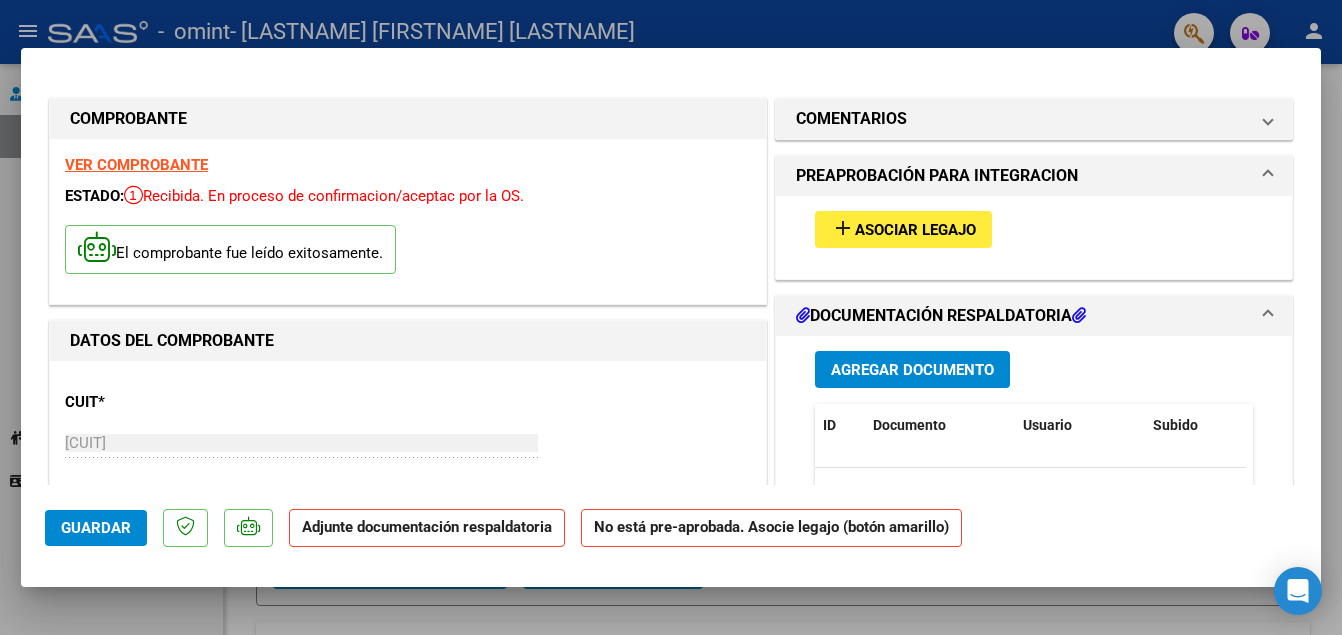 click on "Asociar Legajo" at bounding box center (915, 230) 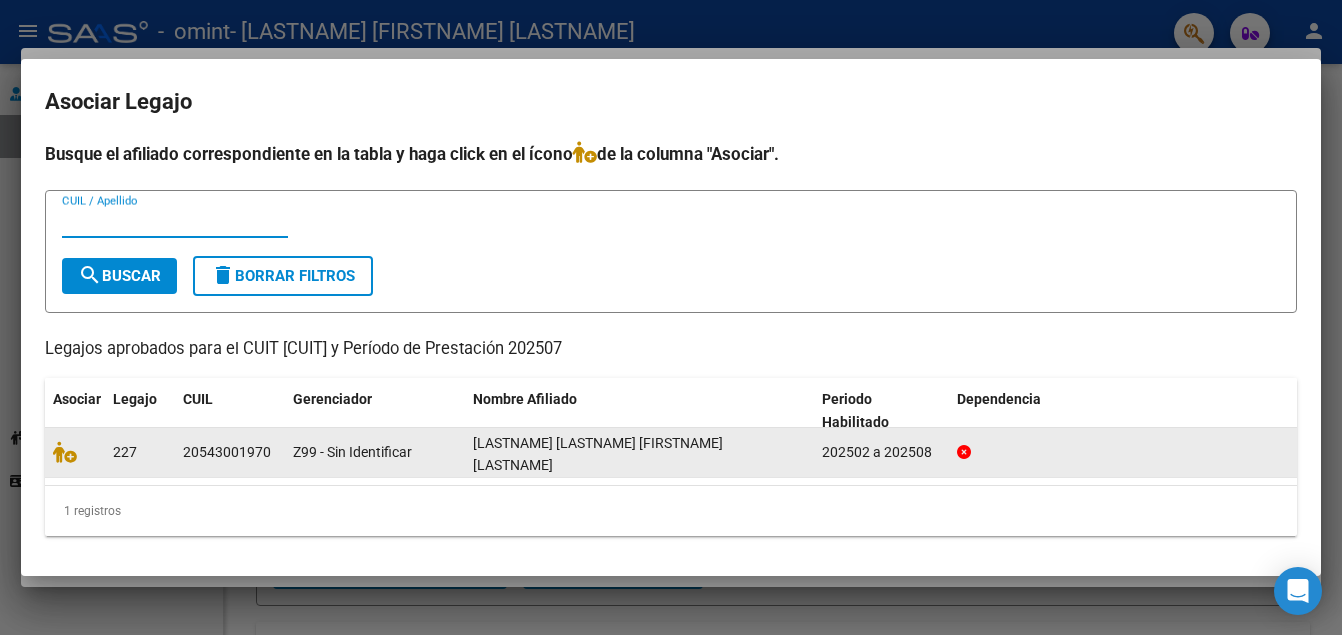 click on "[LASTNAME] [LASTNAME] [FIRSTNAME] [LASTNAME]" 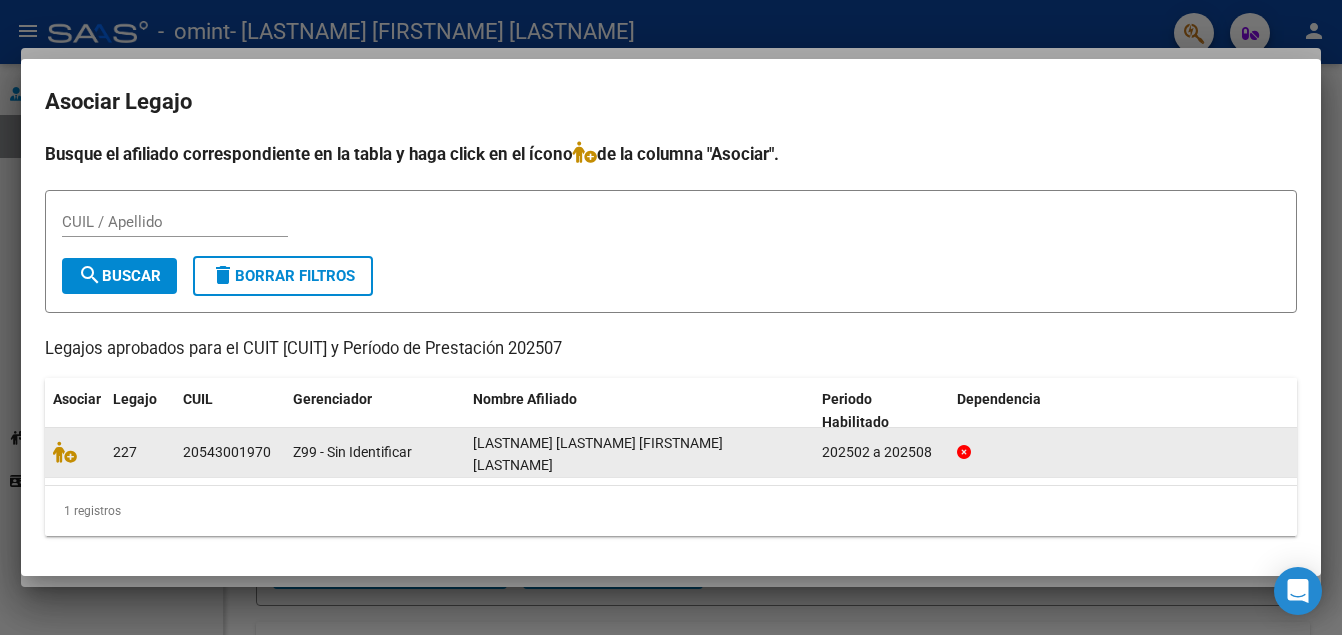 click on "[LASTNAME] [LASTNAME] [FIRSTNAME] [LASTNAME]" 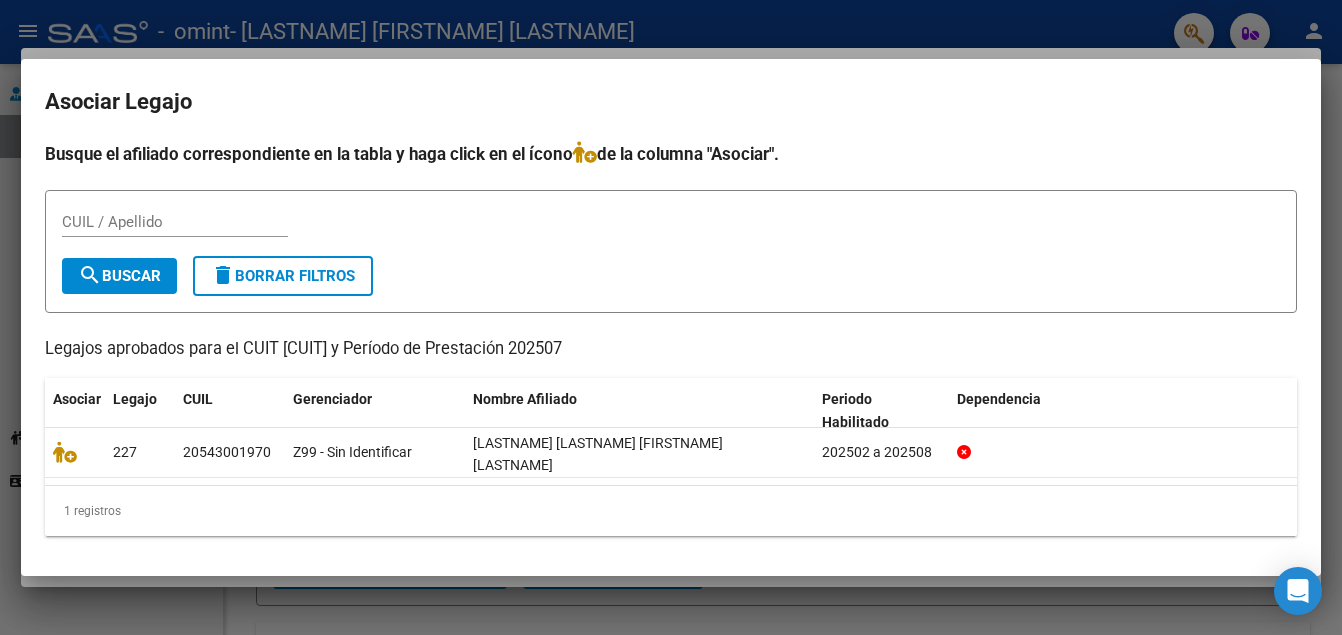 drag, startPoint x: 595, startPoint y: 455, endPoint x: 725, endPoint y: 218, distance: 270.31277 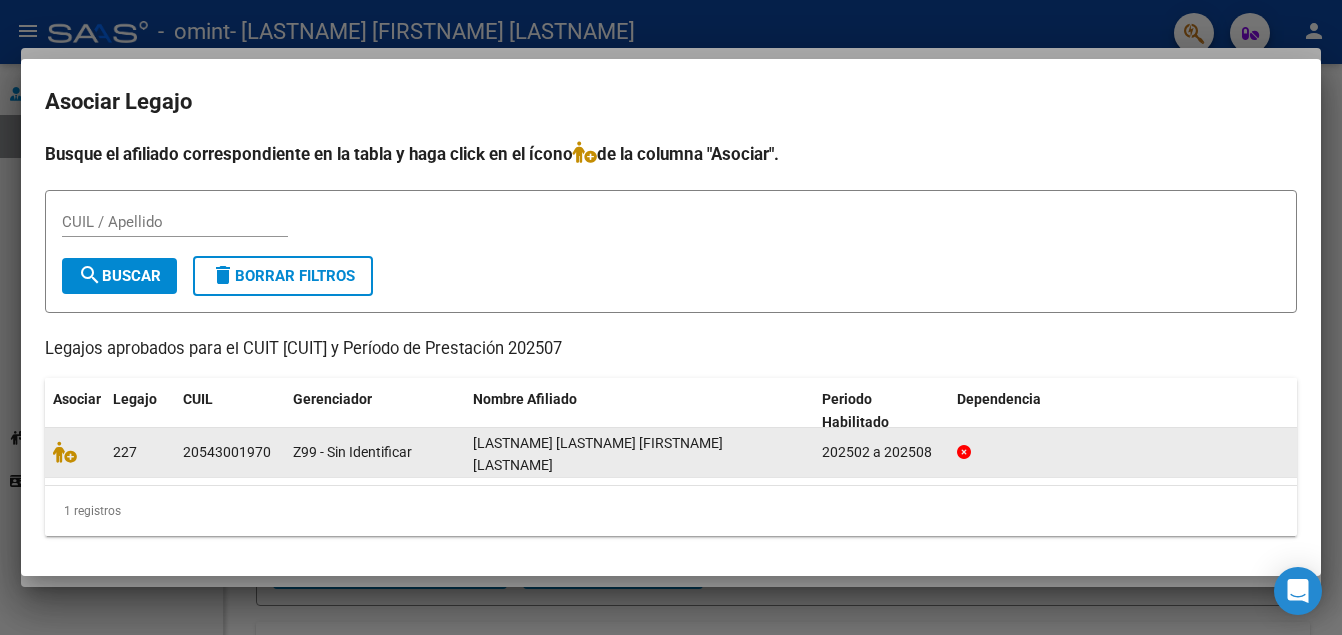 click 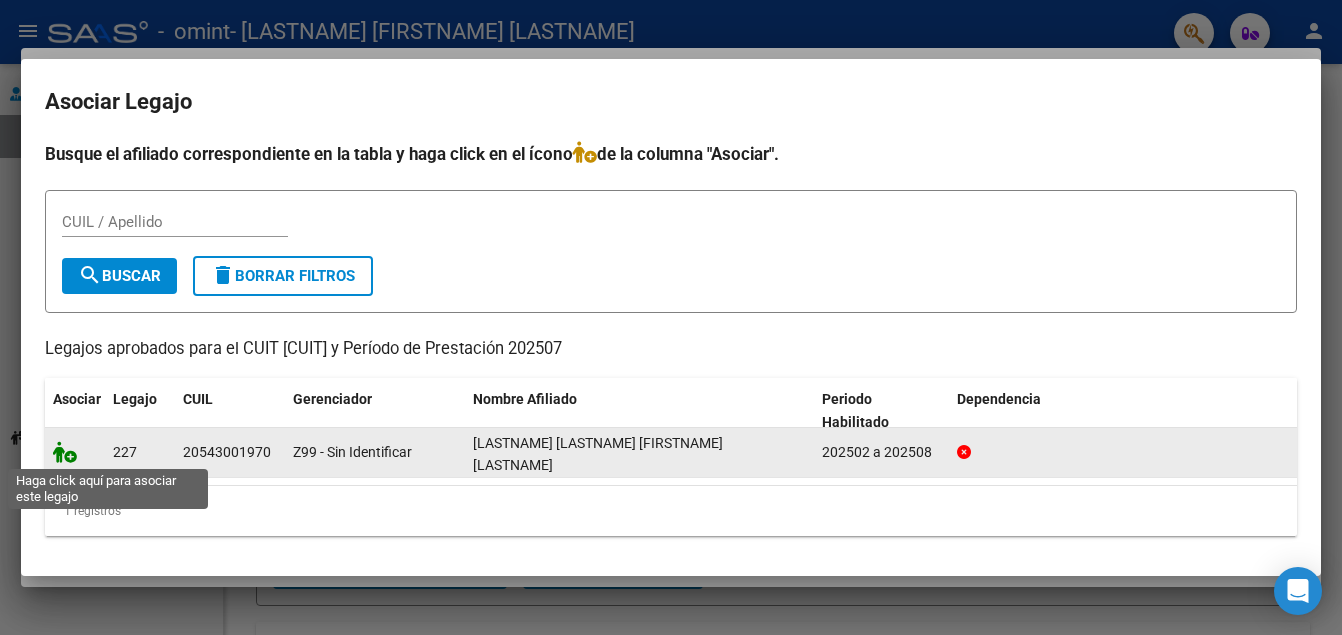 click 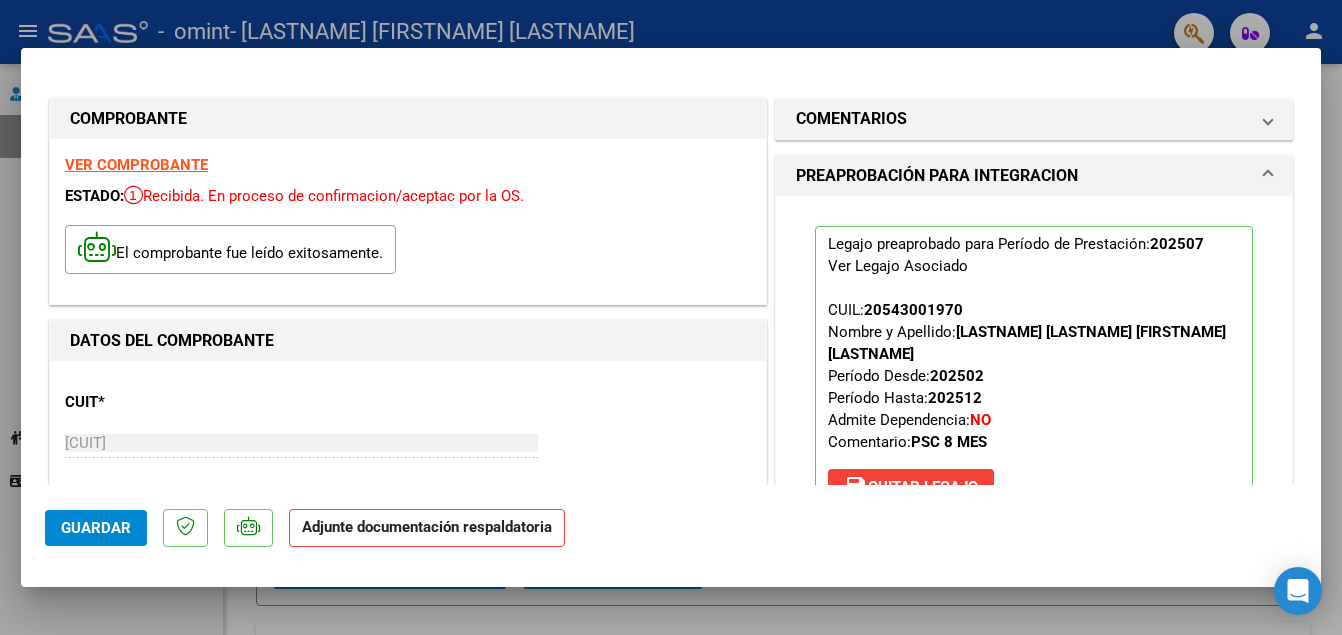 click on "PREAPROBACIÓN PARA INTEGRACION" at bounding box center [1030, 176] 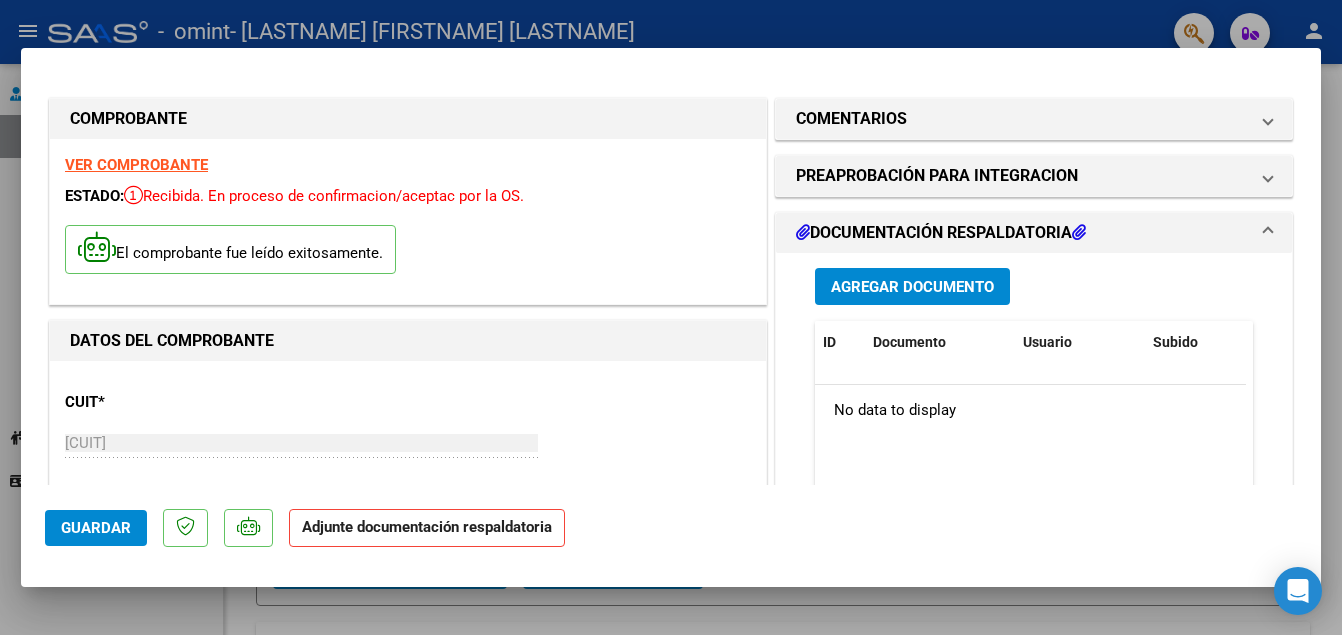click on "Agregar Documento" at bounding box center (912, 287) 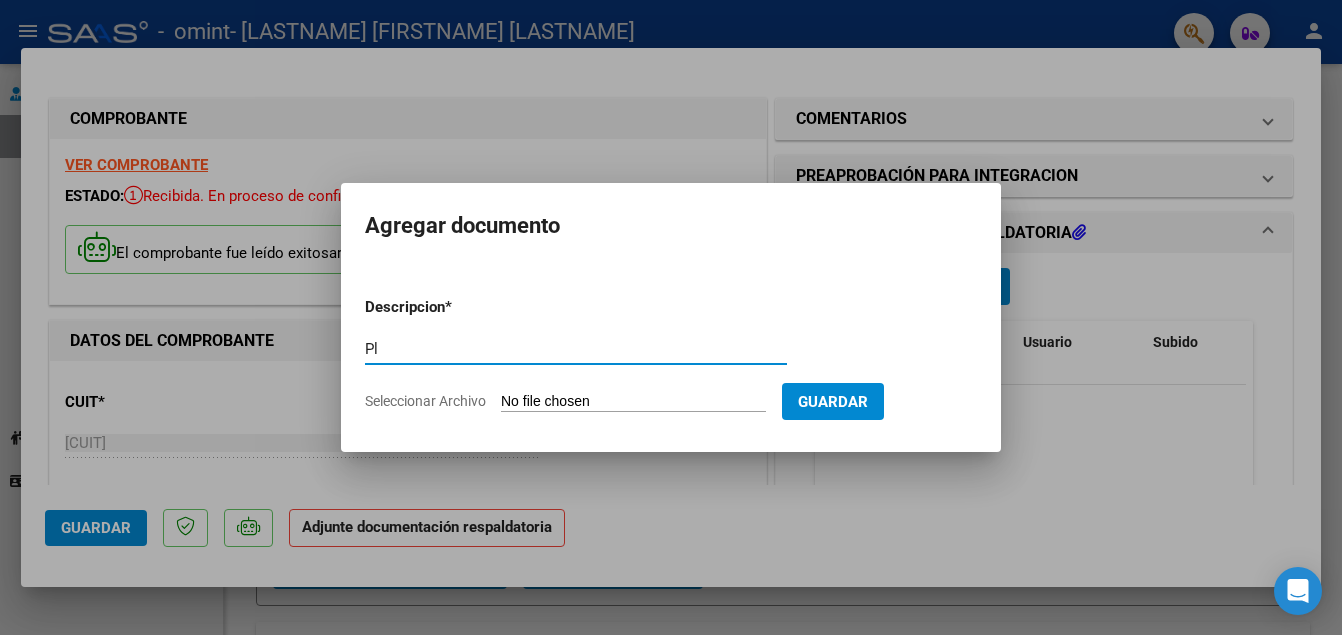 type on "Planilla asistencia" 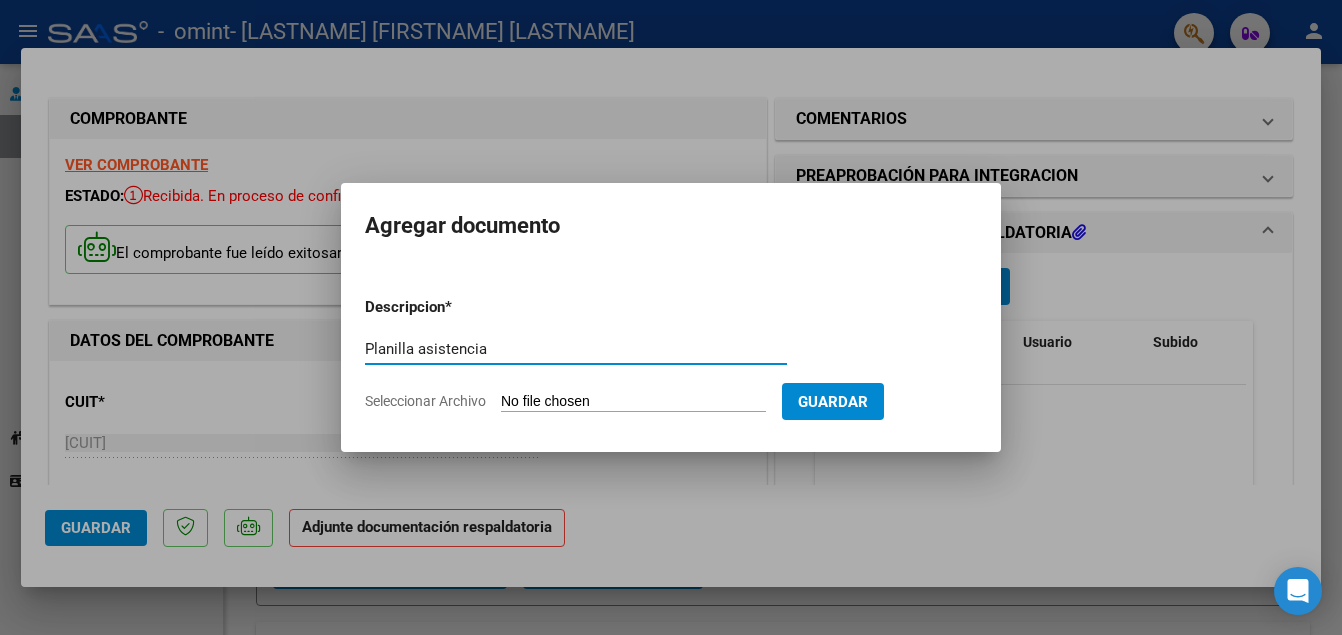 click on "Seleccionar Archivo" at bounding box center [633, 402] 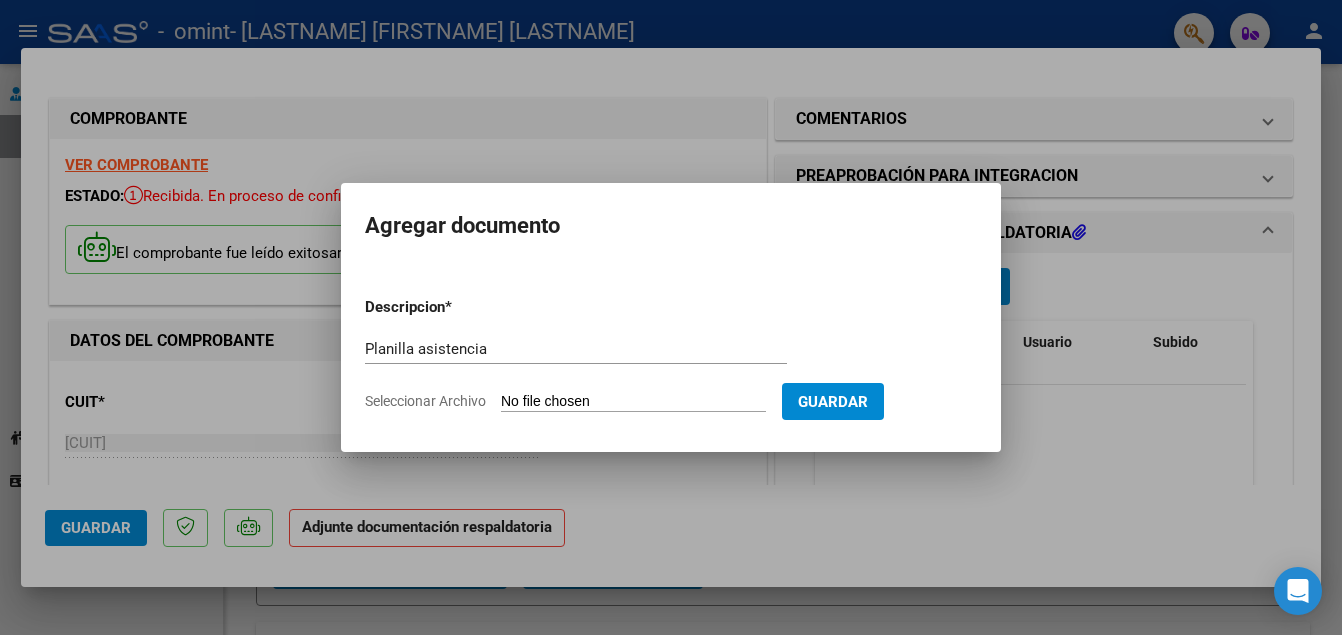 type on "C:\fakepath\planilla asistencia julio.jpg" 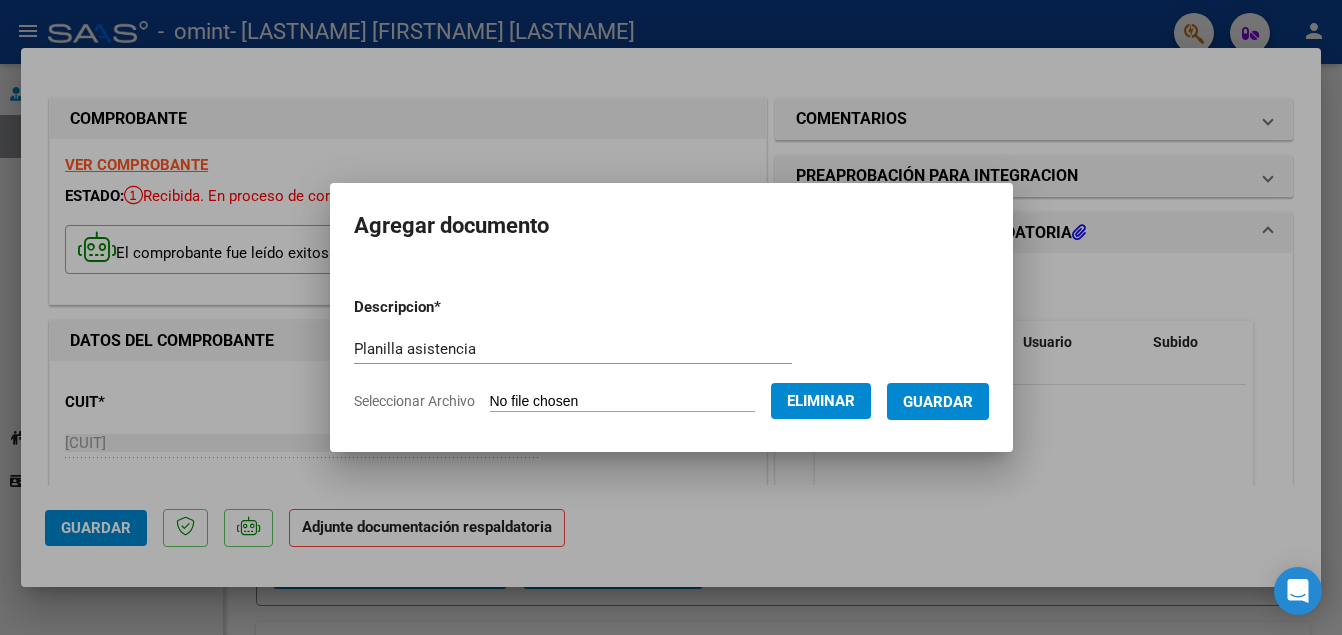 click on "Guardar" at bounding box center [938, 401] 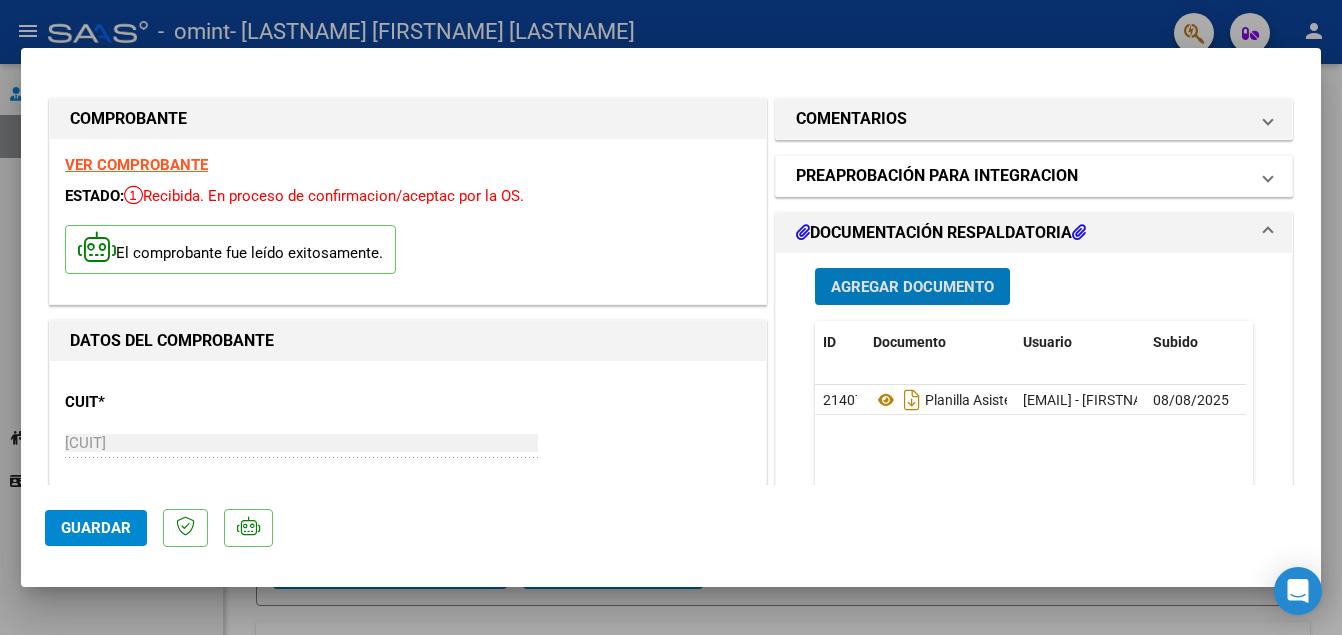 click at bounding box center (1268, 176) 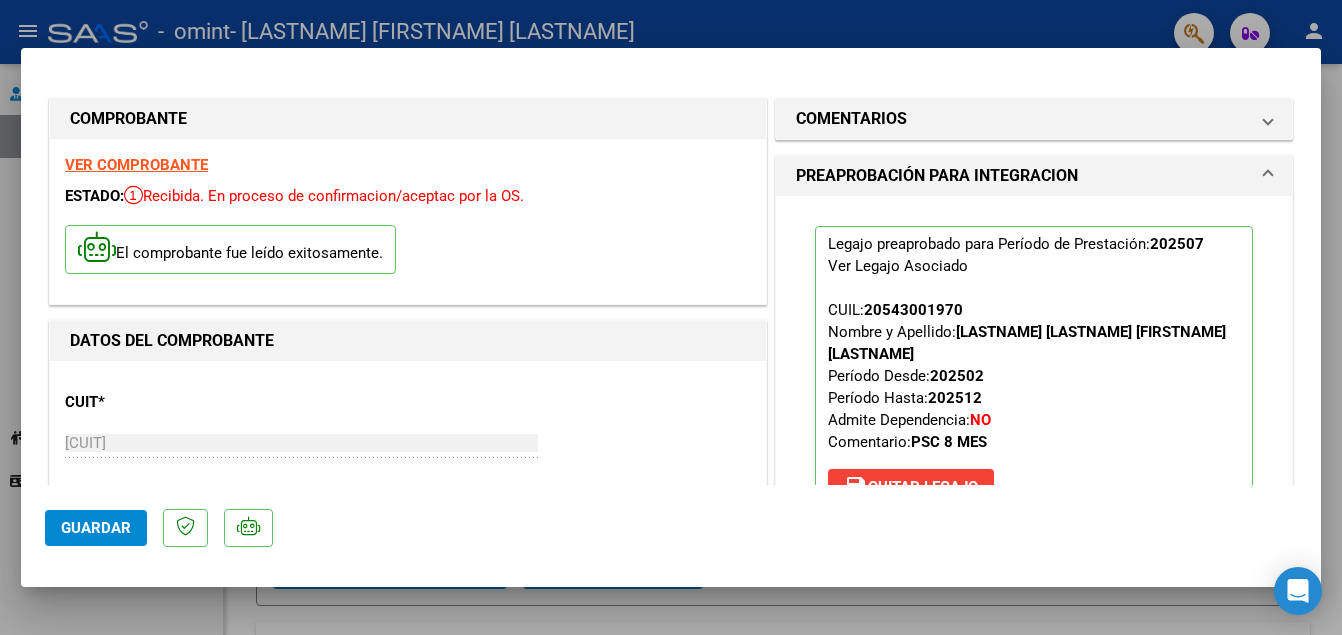 click at bounding box center [1268, 176] 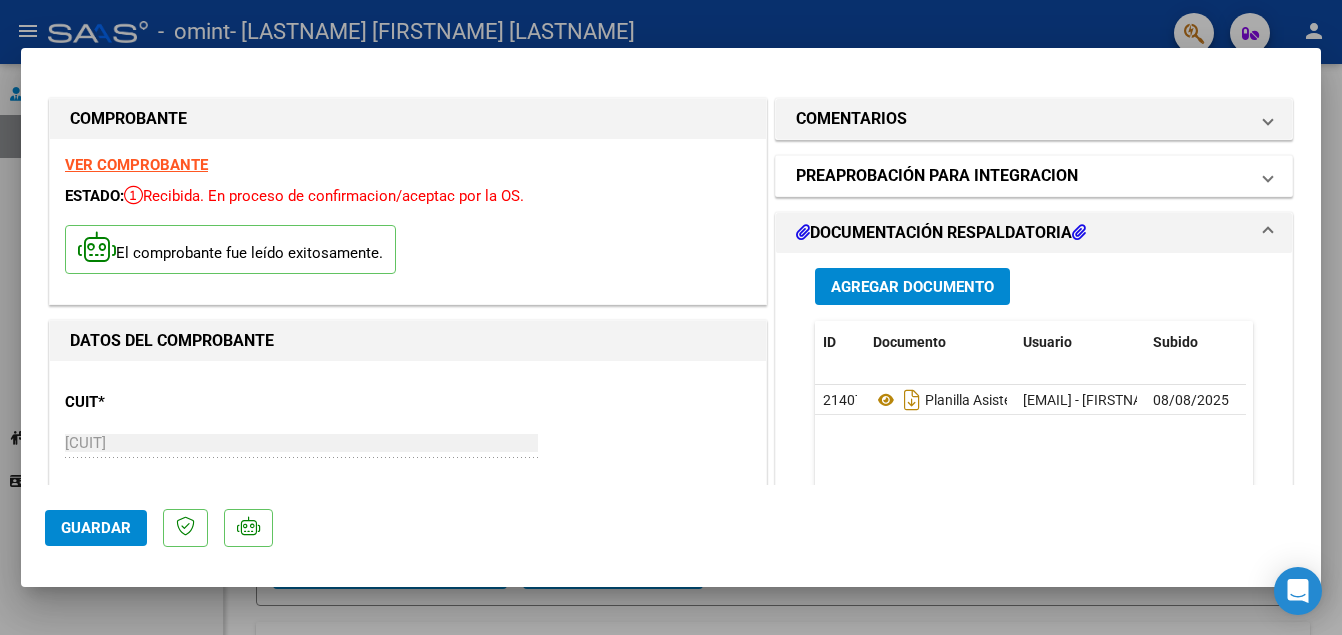 click at bounding box center [1268, 176] 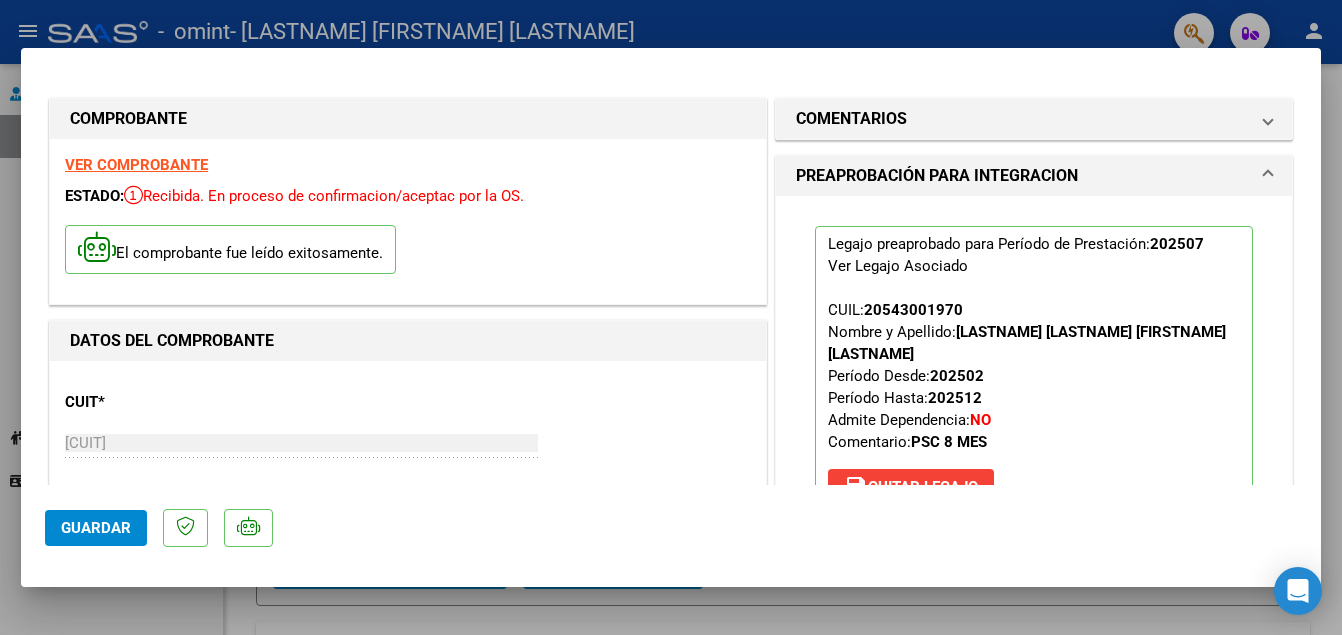click at bounding box center [1268, 176] 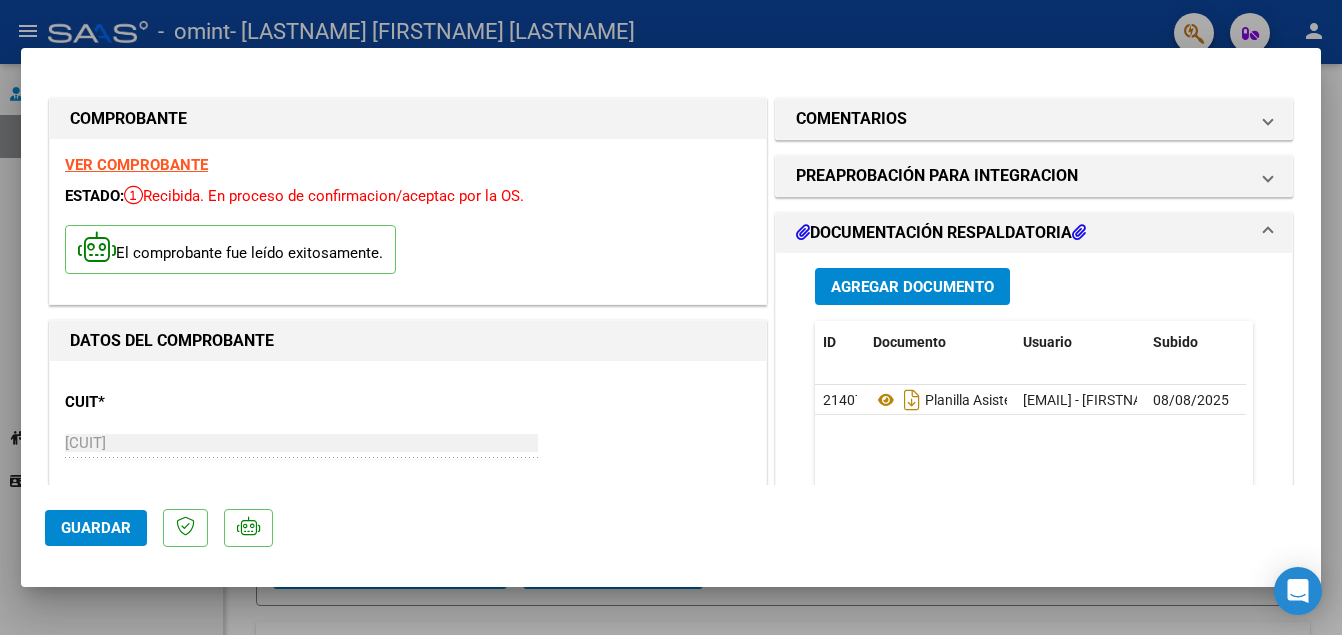 click on "DOCUMENTACIÓN RESPALDATORIA" at bounding box center (1034, 233) 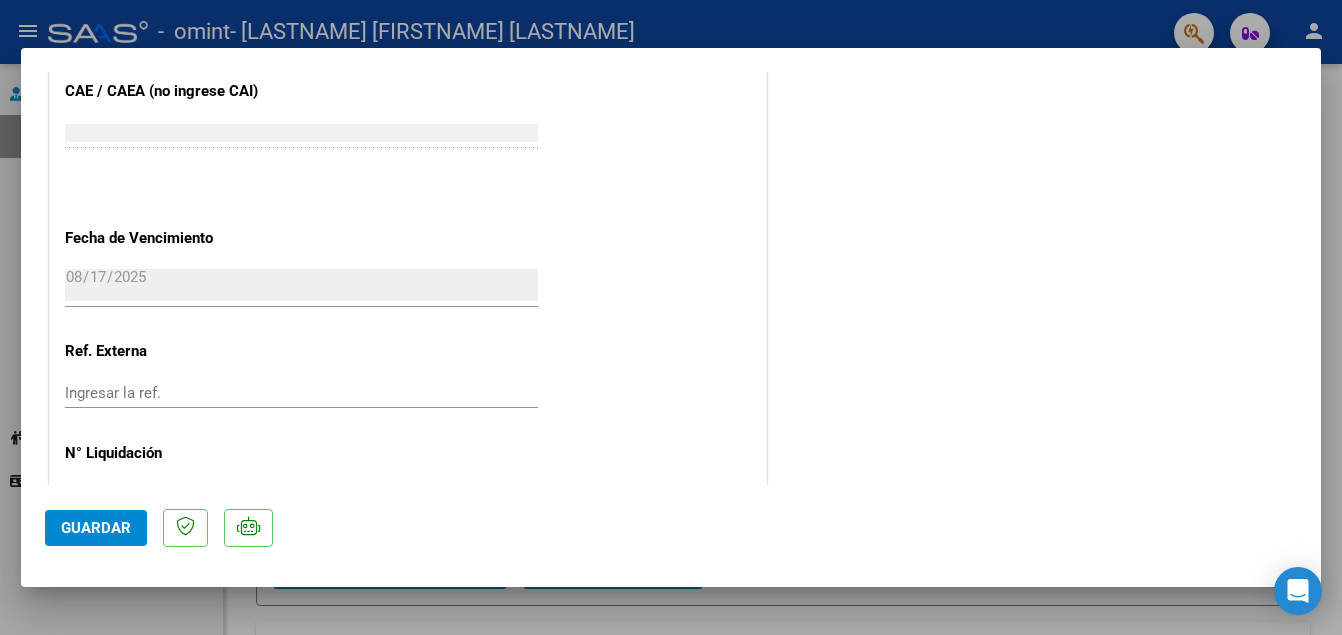 scroll, scrollTop: 1377, scrollLeft: 0, axis: vertical 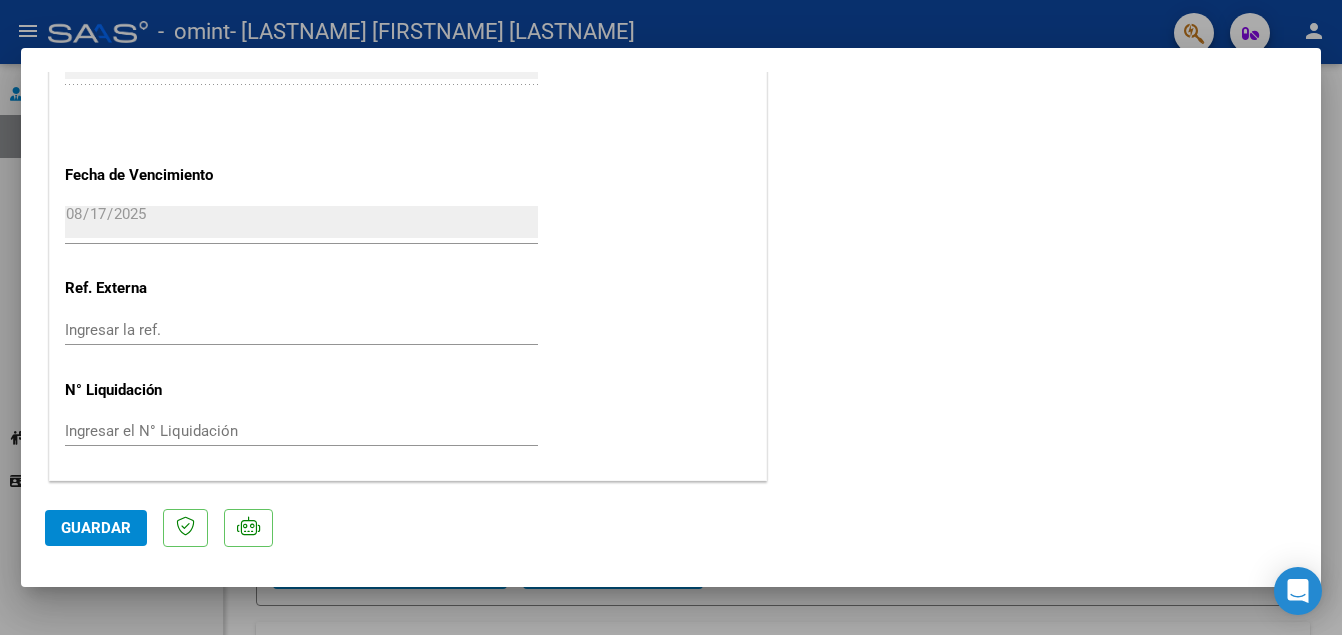 click on "Guardar" 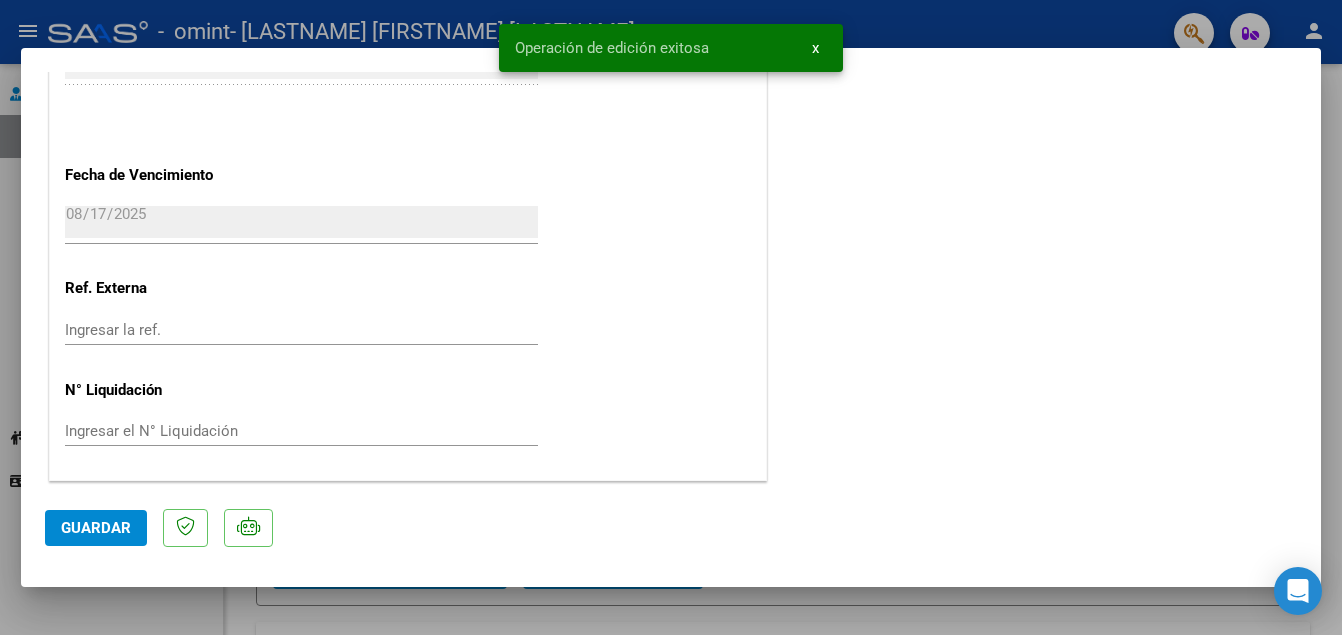 click on "x" at bounding box center [815, 48] 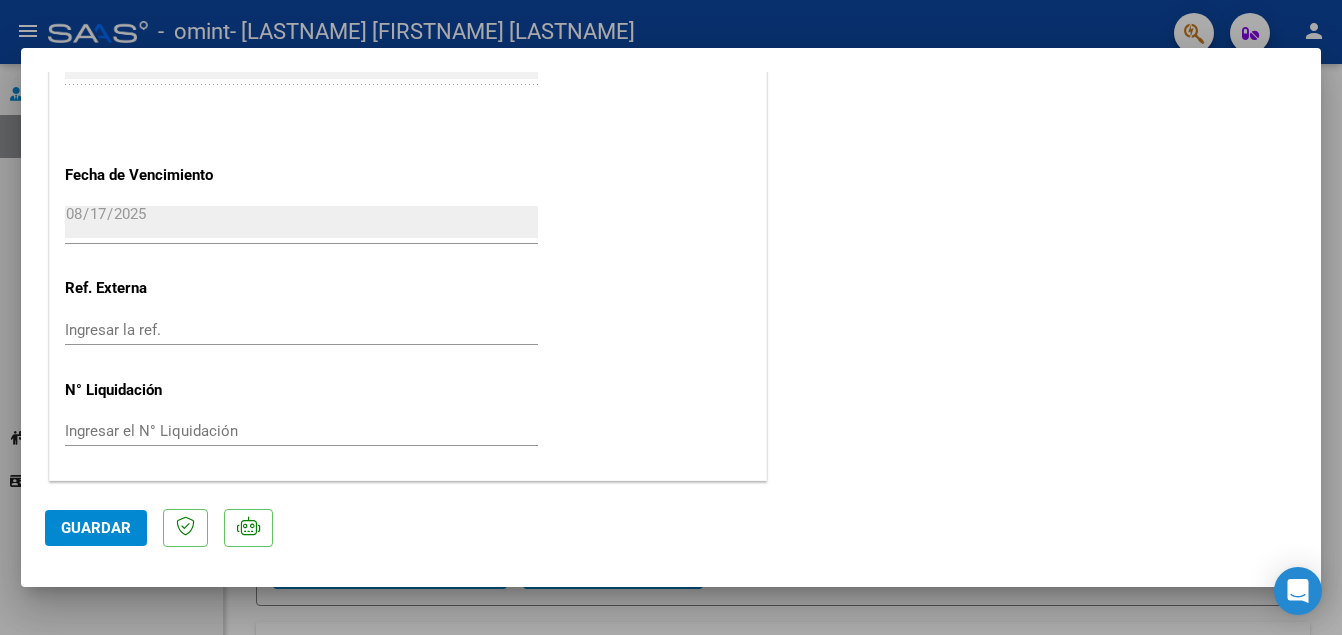 click at bounding box center (671, 317) 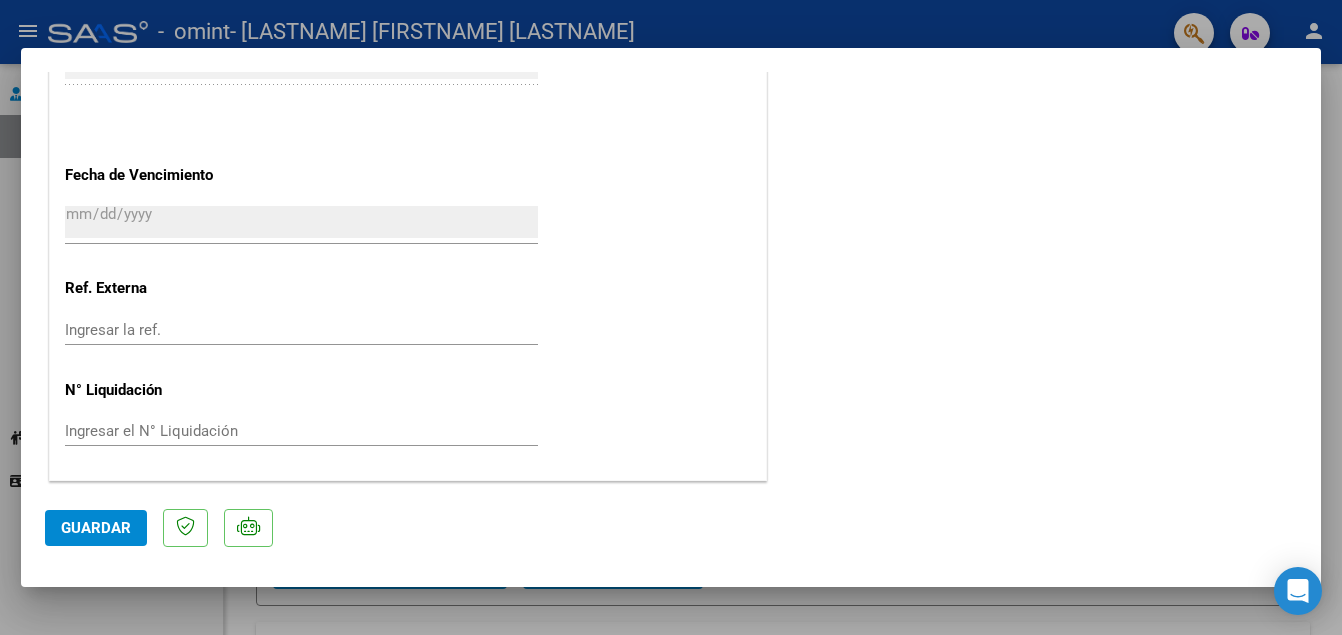 scroll, scrollTop: 1529, scrollLeft: 0, axis: vertical 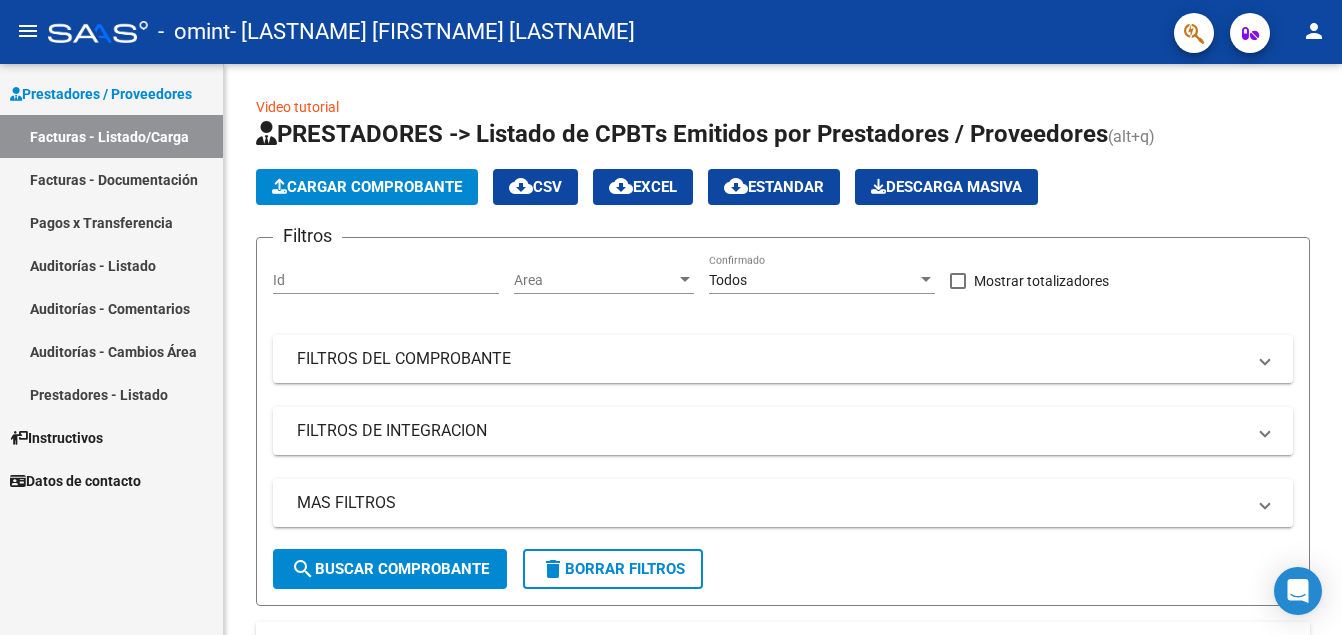 click on "Facturas - Documentación" at bounding box center (111, 179) 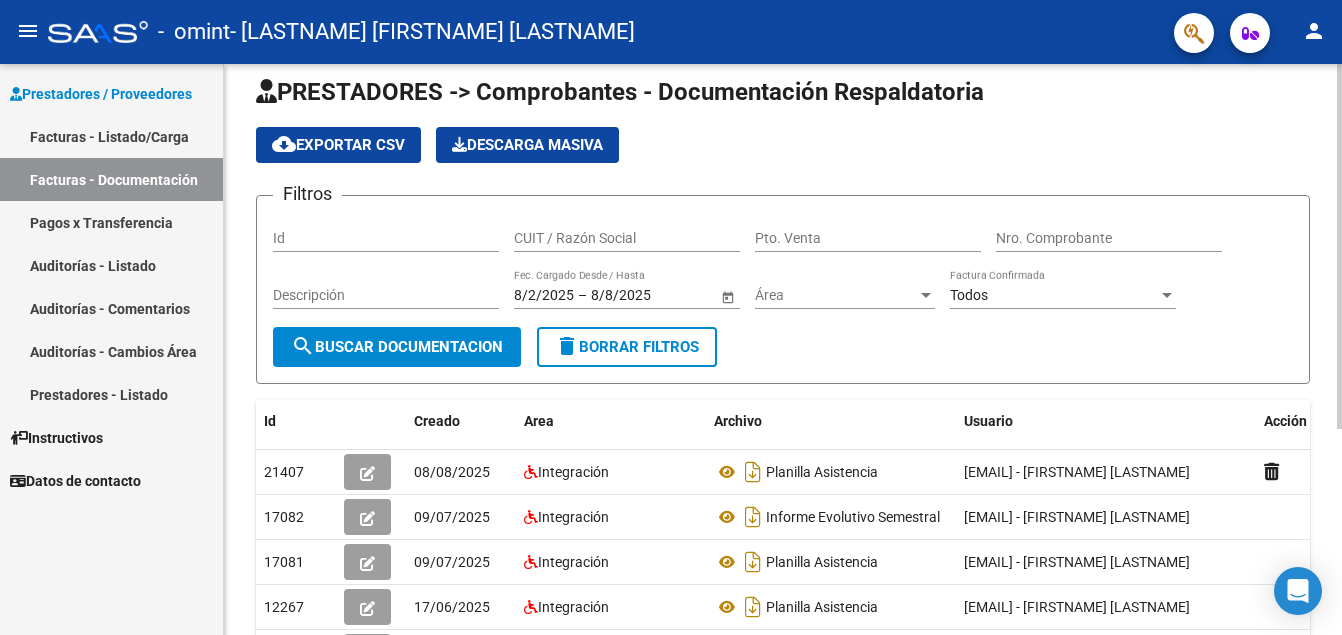 scroll, scrollTop: 22, scrollLeft: 0, axis: vertical 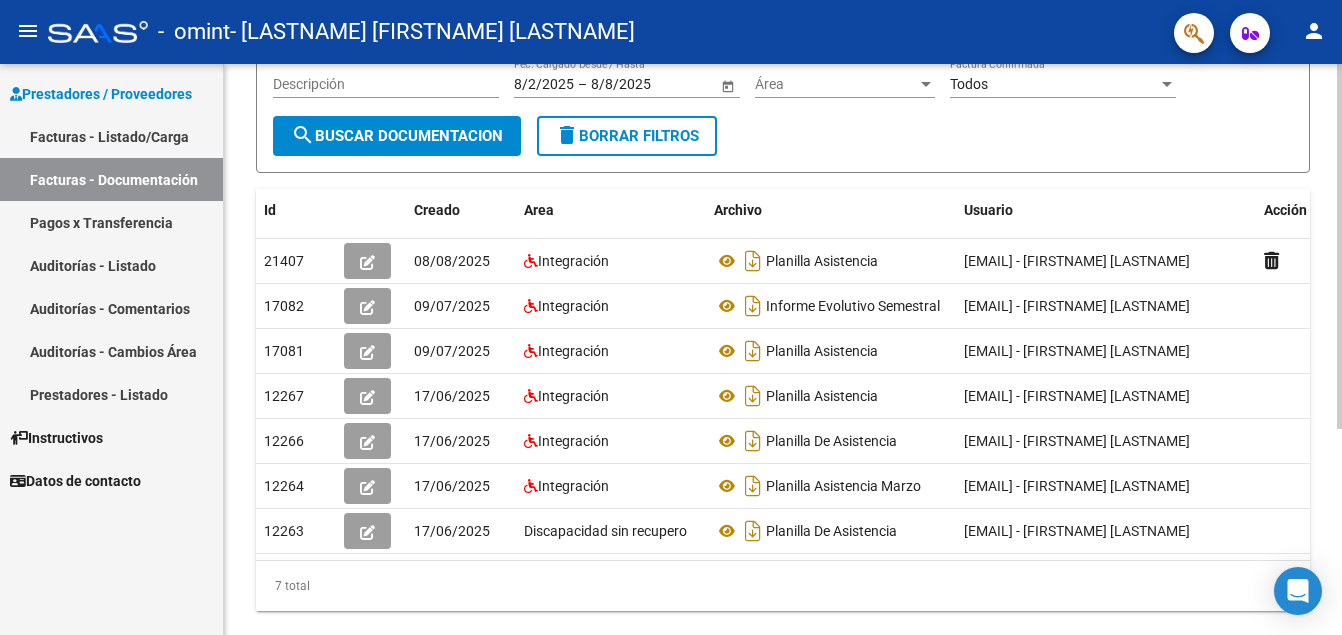 click on "PRESTADORES -> Comprobantes - Documentación Respaldatoria cloud_download  Exportar CSV   Descarga Masiva
Filtros Id CUIT / Razón Social Pto. Venta Nro. Comprobante Descripción 8/2/2025 8/2/2025 – 8/8/2025 8/8/2025 Fec. Cargado Desde / Hasta Área Área Todos Factura Confirmada search  Buscar Documentacion  delete  Borrar Filtros  Id Creado Area Archivo Usuario Acción 21407
08/08/2025 Integración Planilla Asistencia  [EMAIL] - [FIRSTNAME] [LASTNAME]  17082
09/07/2025 Integración Informe Evolutivo Semestral  [EMAIL] - [FIRSTNAME] [LASTNAME]  17081
09/07/2025 Integración Planilla Asistencia  [EMAIL] - [FIRSTNAME] [LASTNAME]  12267
17/06/2025 Integración Planilla Asistencia  [EMAIL] - [FIRSTNAME] [LASTNAME]  12266
17/06/2025 Integración Planilla De Asistencia   [EMAIL] - [FIRSTNAME] [LASTNAME]  12264
17/06/2025 Integración Planilla Asistencia Marzo 12263
17/06/2025  7 total   1" 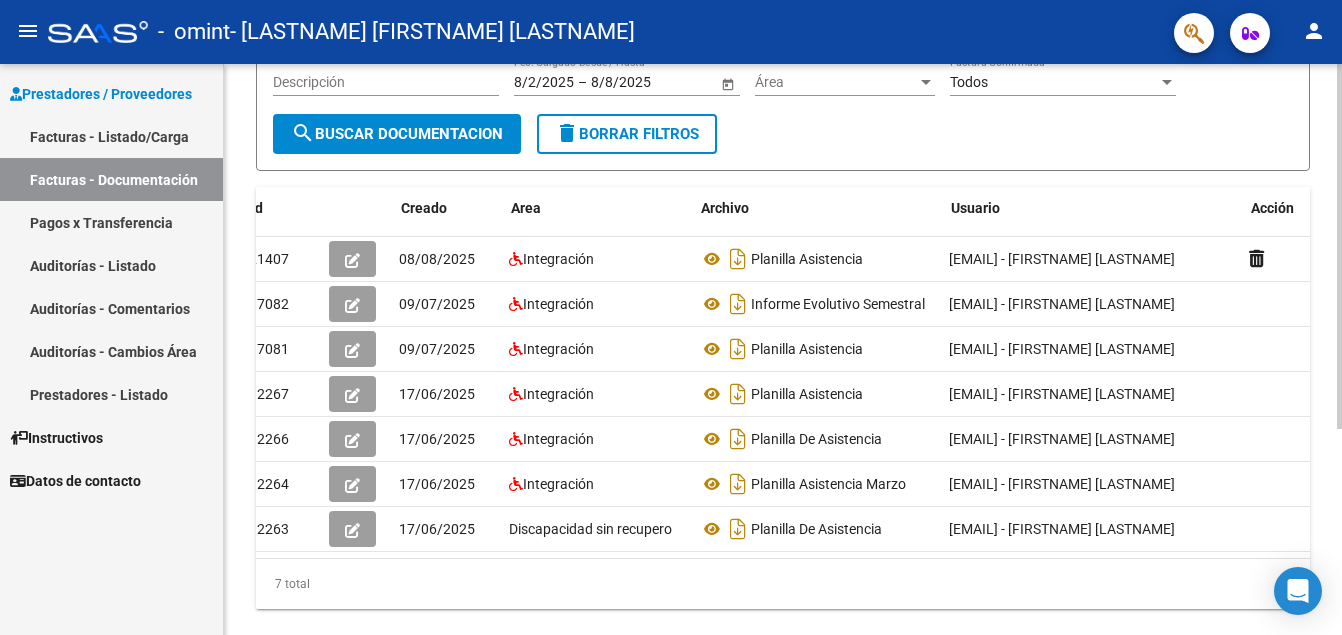 scroll, scrollTop: 0, scrollLeft: 0, axis: both 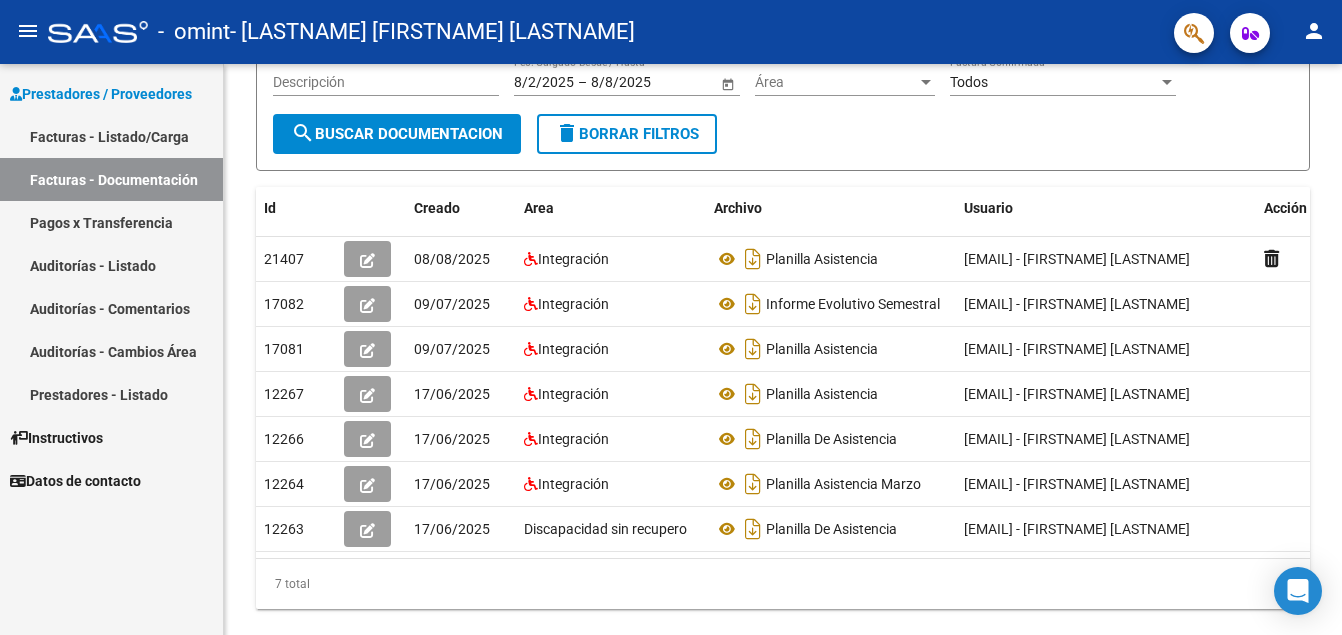 click on "Pagos x Transferencia" at bounding box center (111, 222) 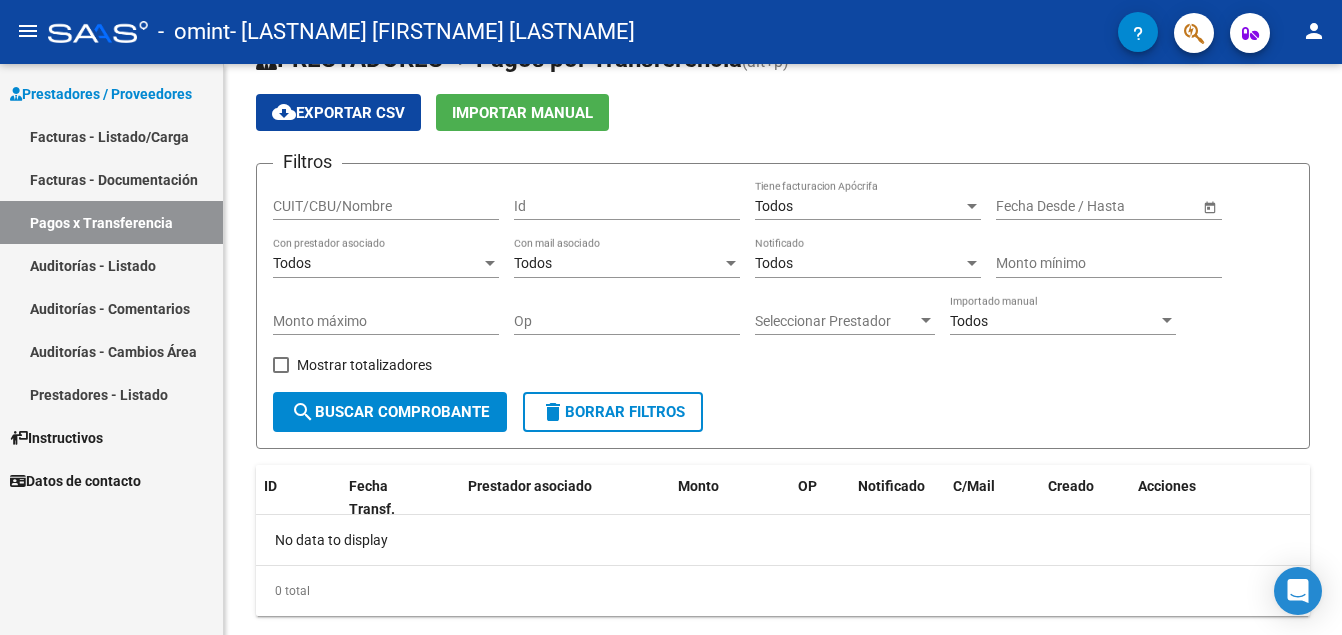scroll, scrollTop: 98, scrollLeft: 0, axis: vertical 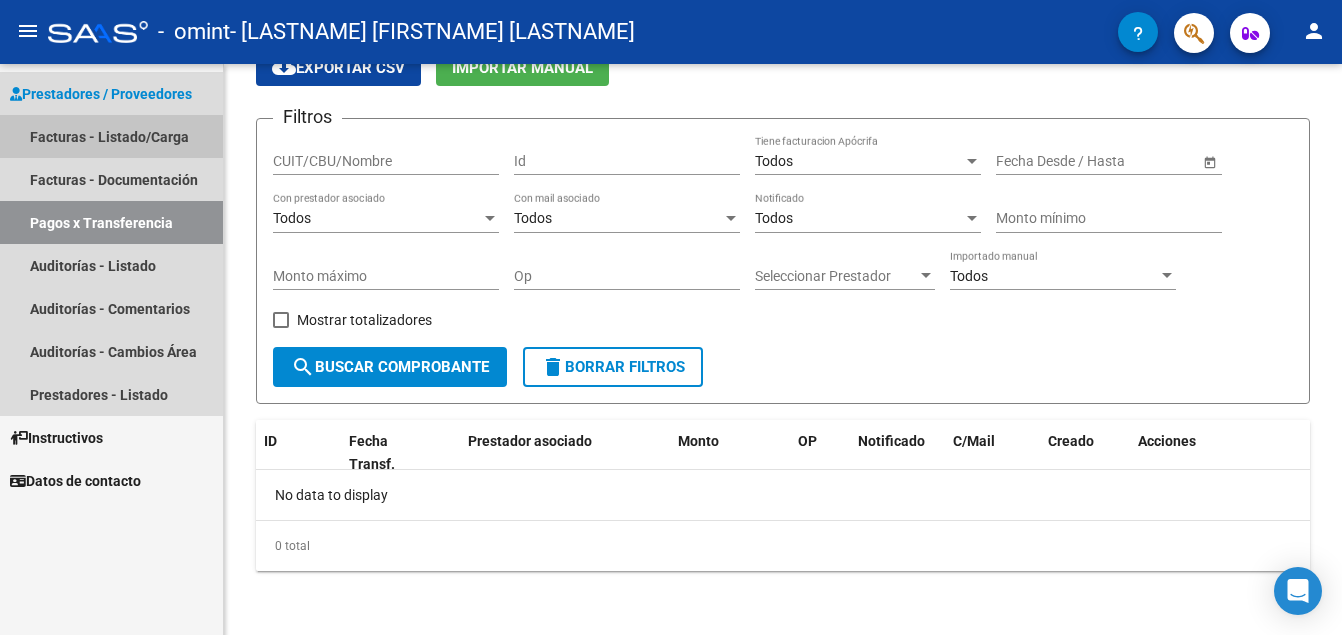click on "Facturas - Listado/Carga" at bounding box center (111, 136) 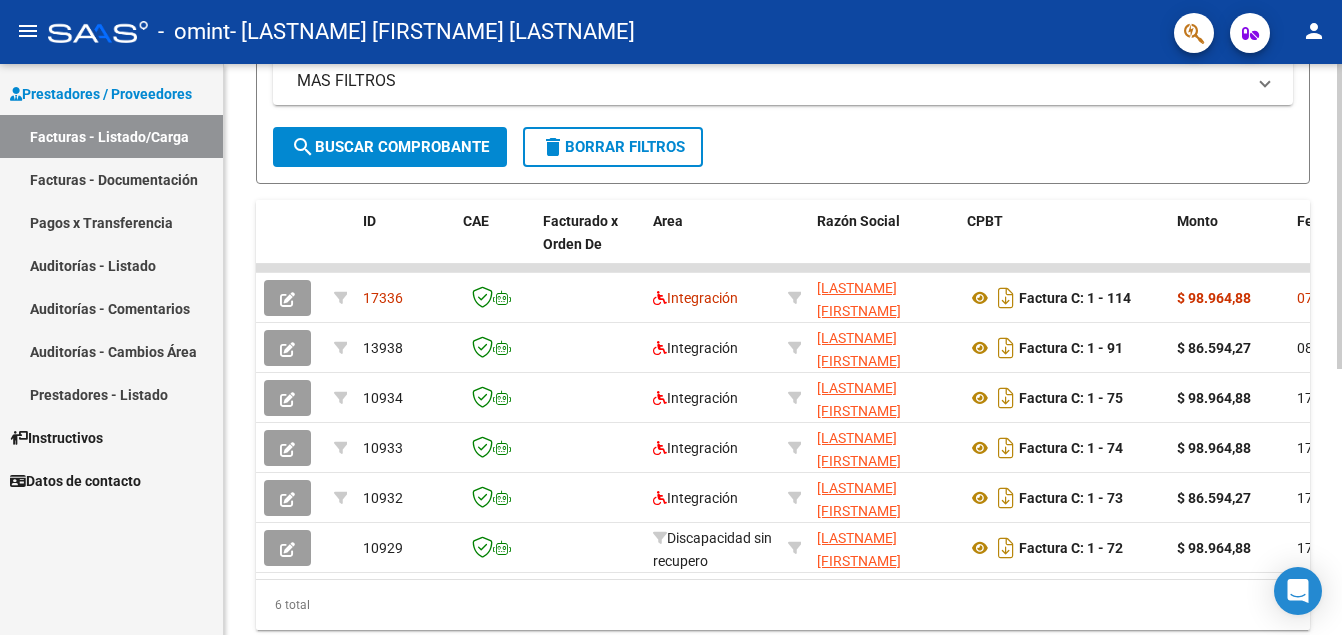 scroll, scrollTop: 426, scrollLeft: 0, axis: vertical 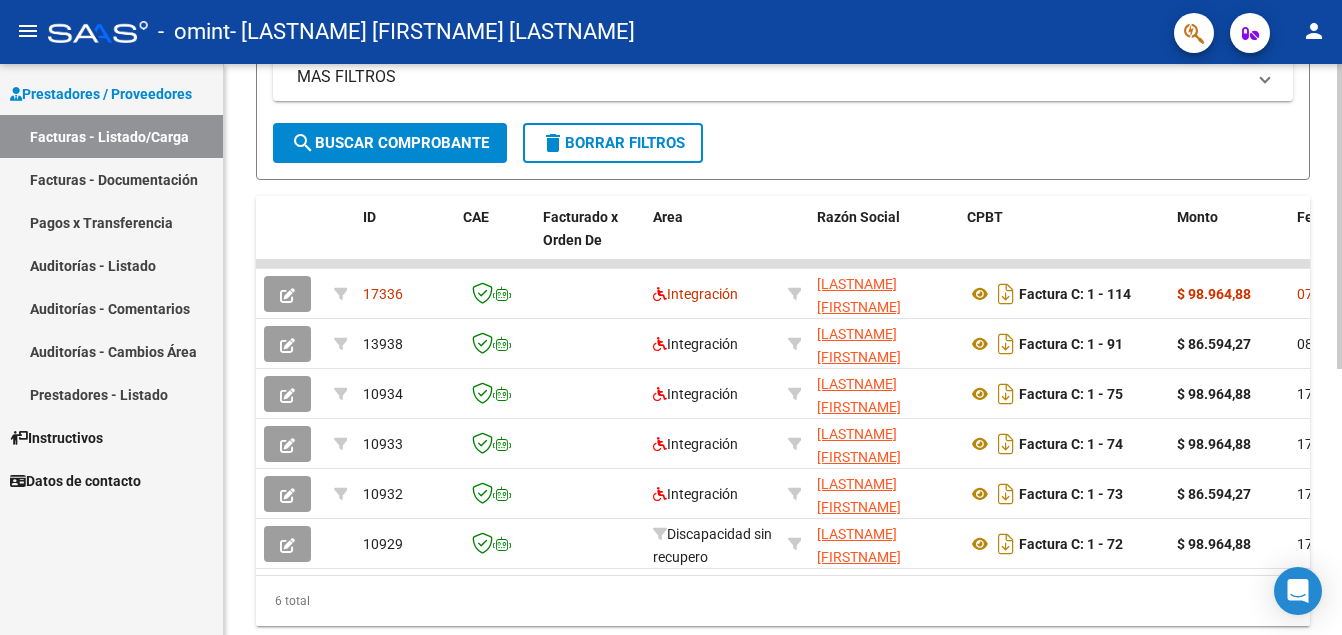 click on "Video tutorial   PRESTADORES -> Listado de CPBTs Emitidos por Prestadores / Proveedores (alt+q)   Cargar Comprobante
cloud_download  CSV  cloud_download  EXCEL  cloud_download  Estandar   Descarga Masiva
Filtros Id Area Area Todos Confirmado   Mostrar totalizadores   FILTROS DEL COMPROBANTE  Comprobante Tipo Comprobante Tipo Start date – End date Fec. Comprobante Desde / Hasta Días Emisión Desde(cant. días) Días Emisión Hasta(cant. días) CUIT / Razón Social Pto. Venta Nro. Comprobante Código SSS CAE Válido CAE Válido Todos Cargado Módulo Hosp. Todos Tiene facturacion Apócrifa Hospital Refes  FILTROS DE INTEGRACION  Período De Prestación Campos del Archivo de Rendición Devuelto x SSS (dr_envio) Todos Rendido x SSS (dr_envio) Tipo de Registro Tipo de Registro Período Presentación Período Presentación Campos del Legajo Asociado (preaprobación) Afiliado Legajo (cuil/nombre) Todos Solo facturas preaprobadas  MAS FILTROS  Todos Con Doc. Respaldatoria Todos Con Trazabilidad Todos – – 1" 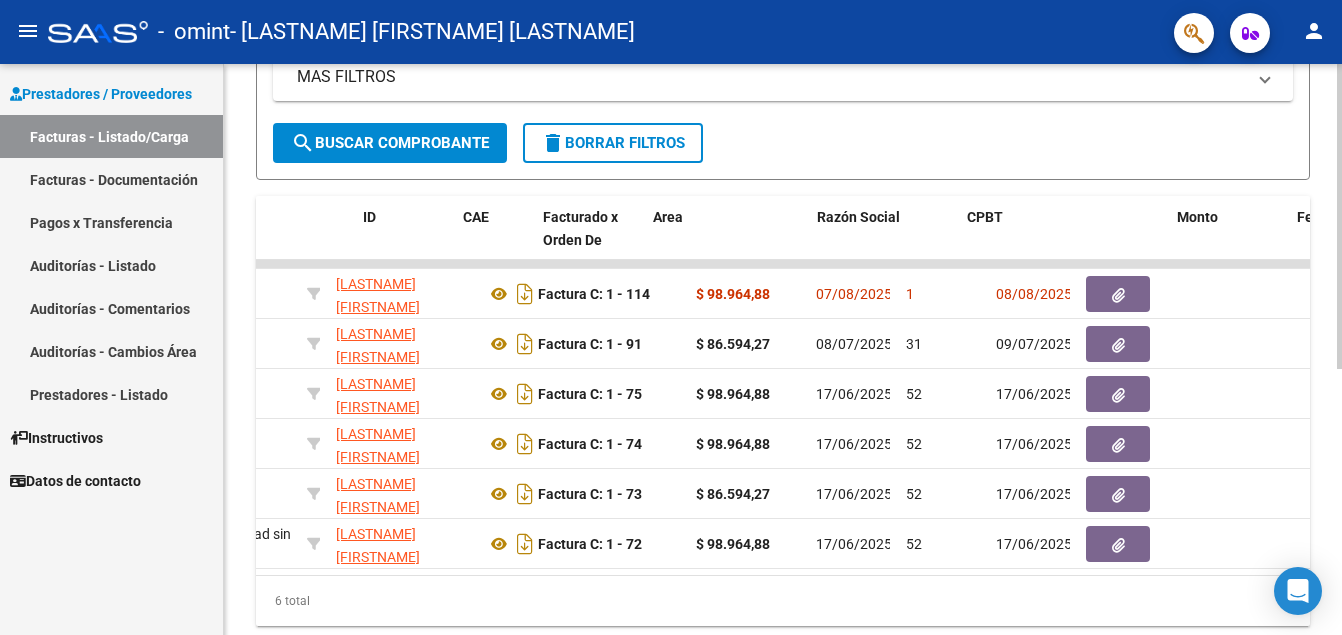 scroll, scrollTop: 0, scrollLeft: 0, axis: both 